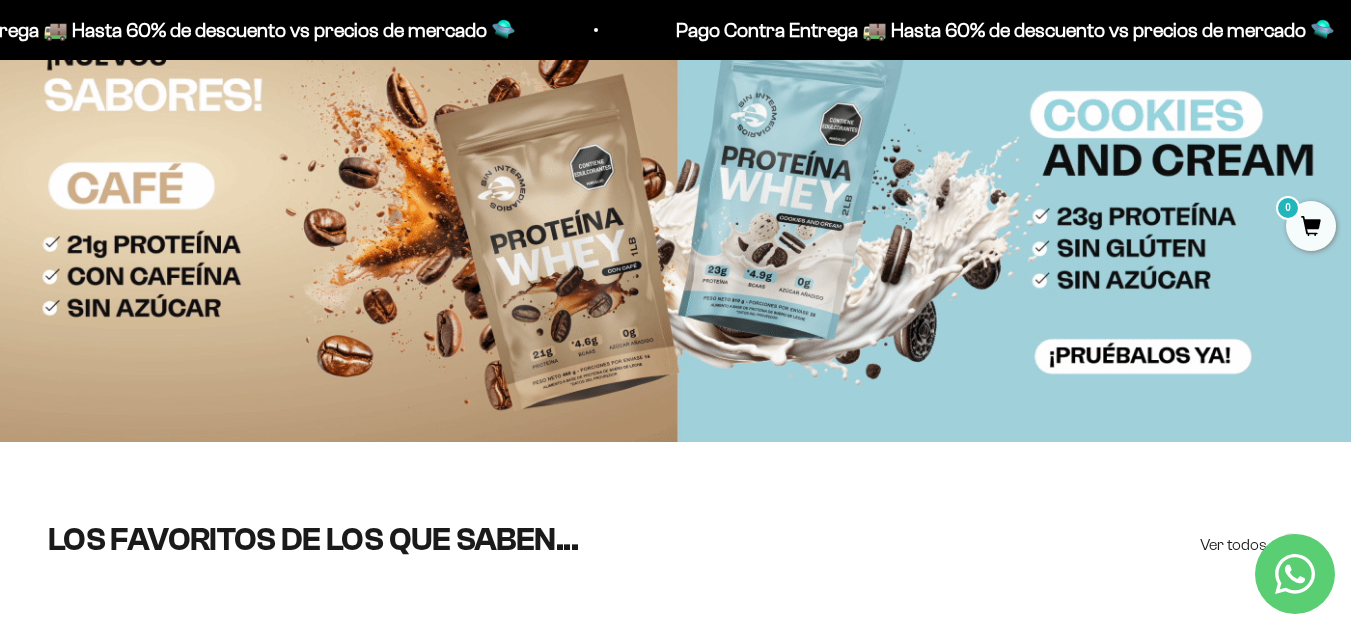 scroll, scrollTop: 0, scrollLeft: 0, axis: both 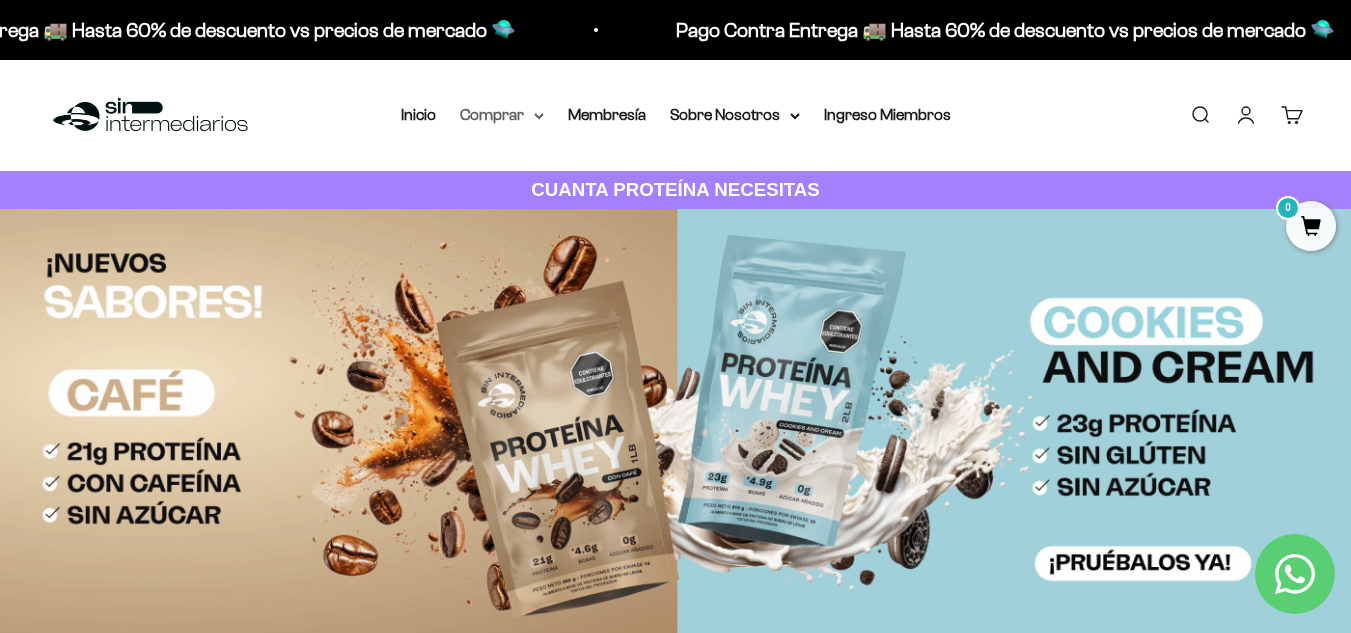 click on "Comprar" at bounding box center [502, 115] 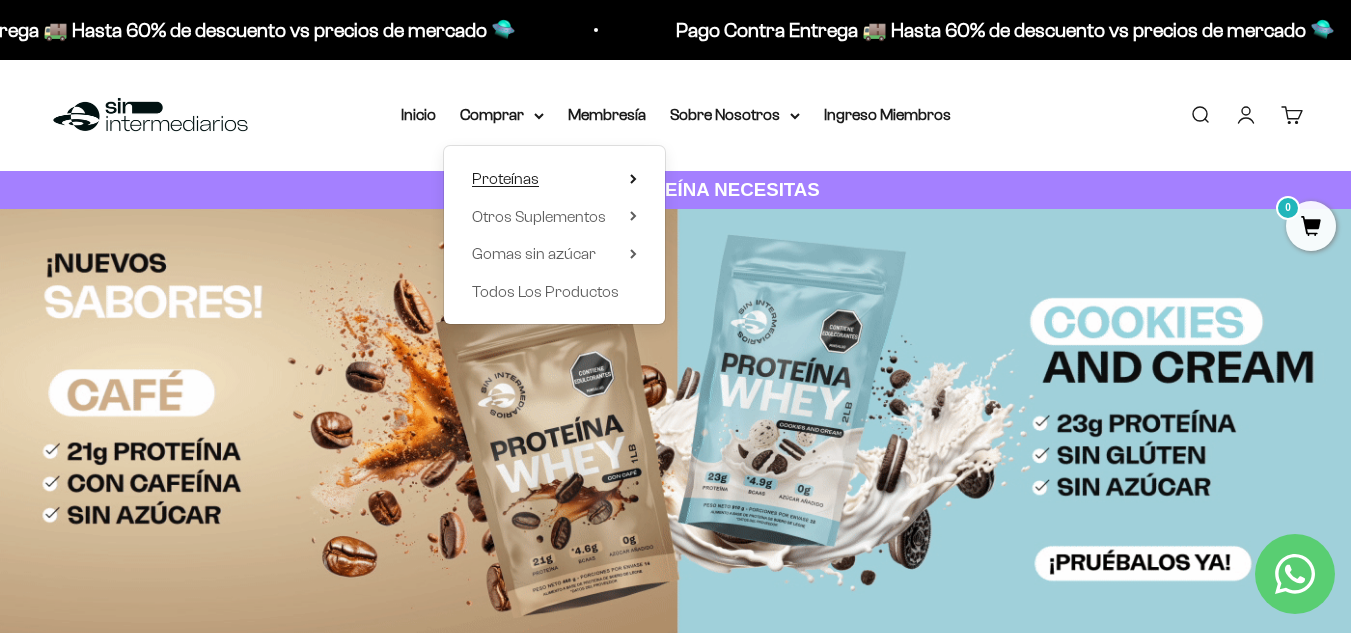 click on "Proteínas" at bounding box center (505, 178) 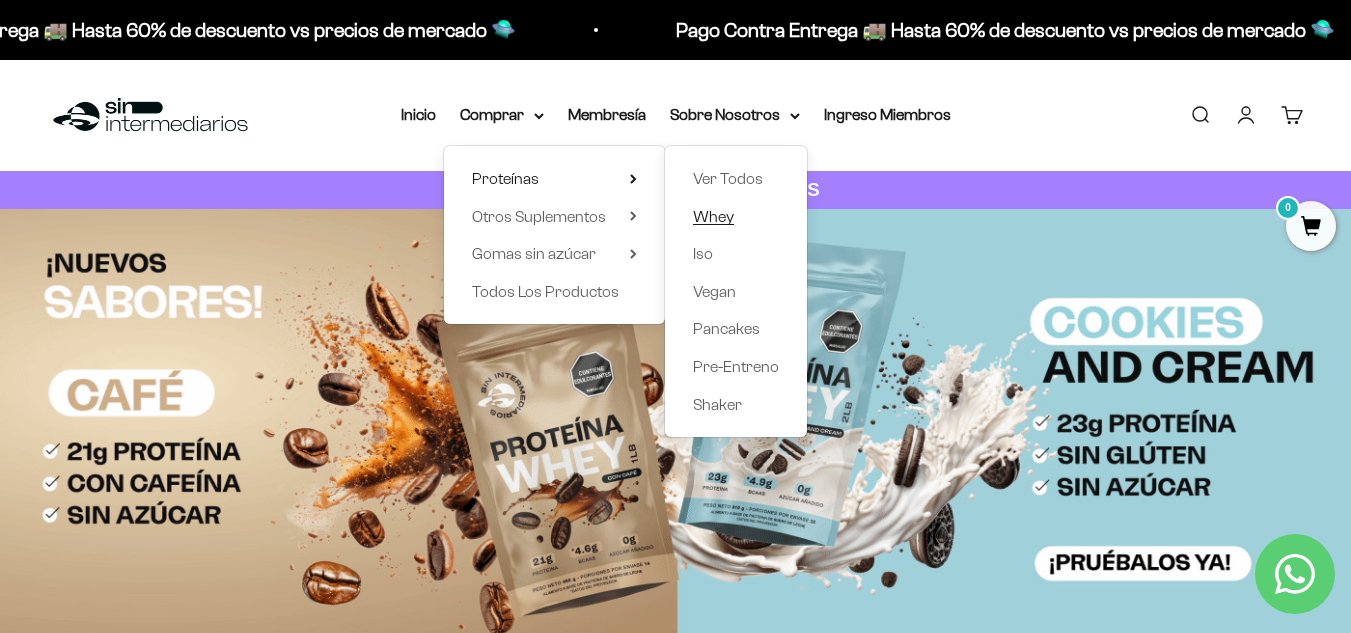 click on "Whey" at bounding box center (713, 216) 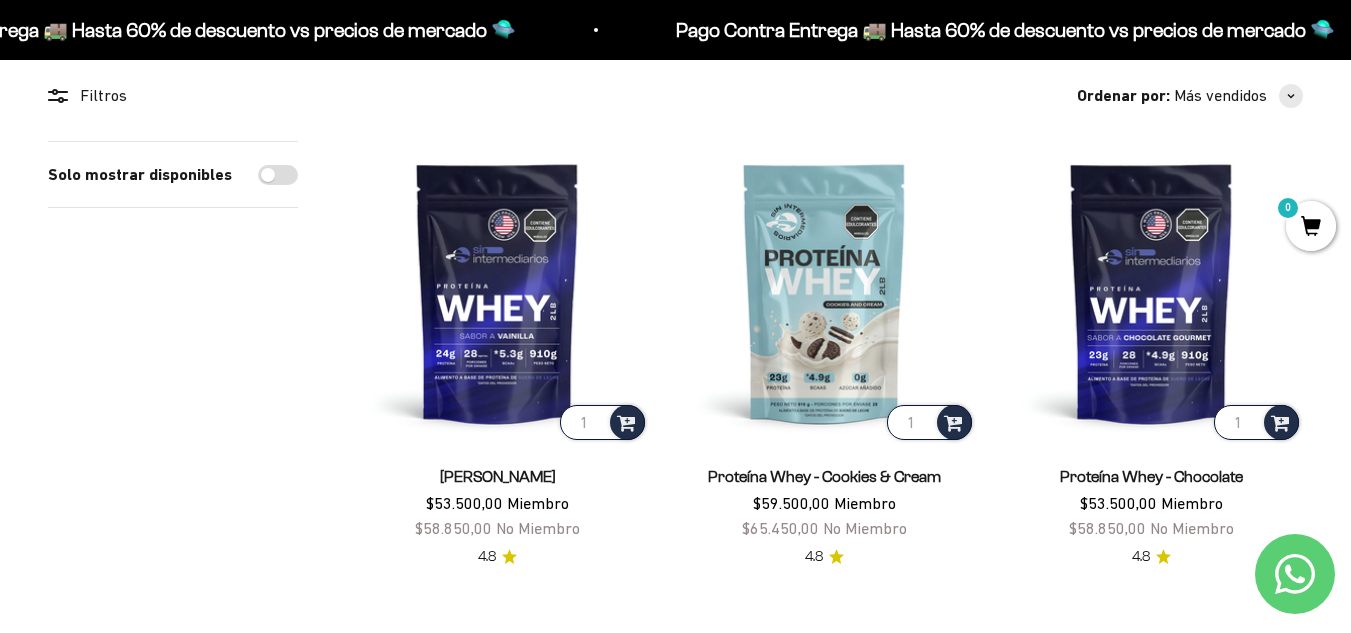 scroll, scrollTop: 182, scrollLeft: 0, axis: vertical 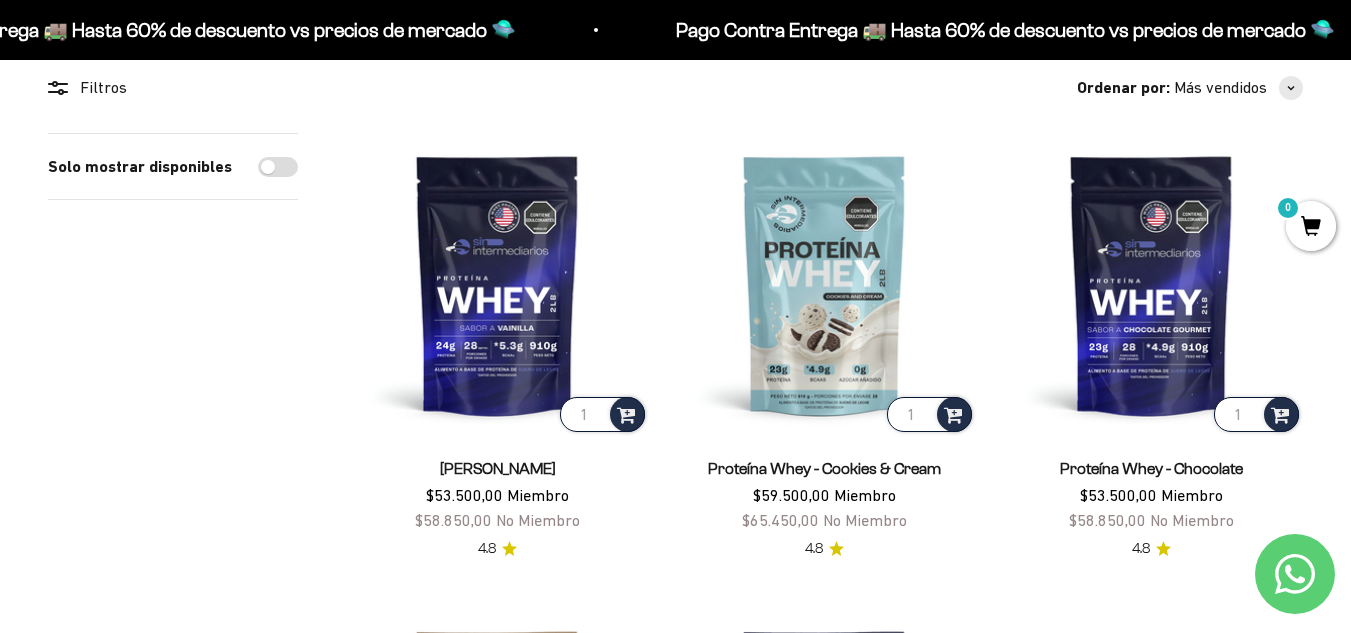 click on "Solo mostrar disponibles" at bounding box center (278, 167) 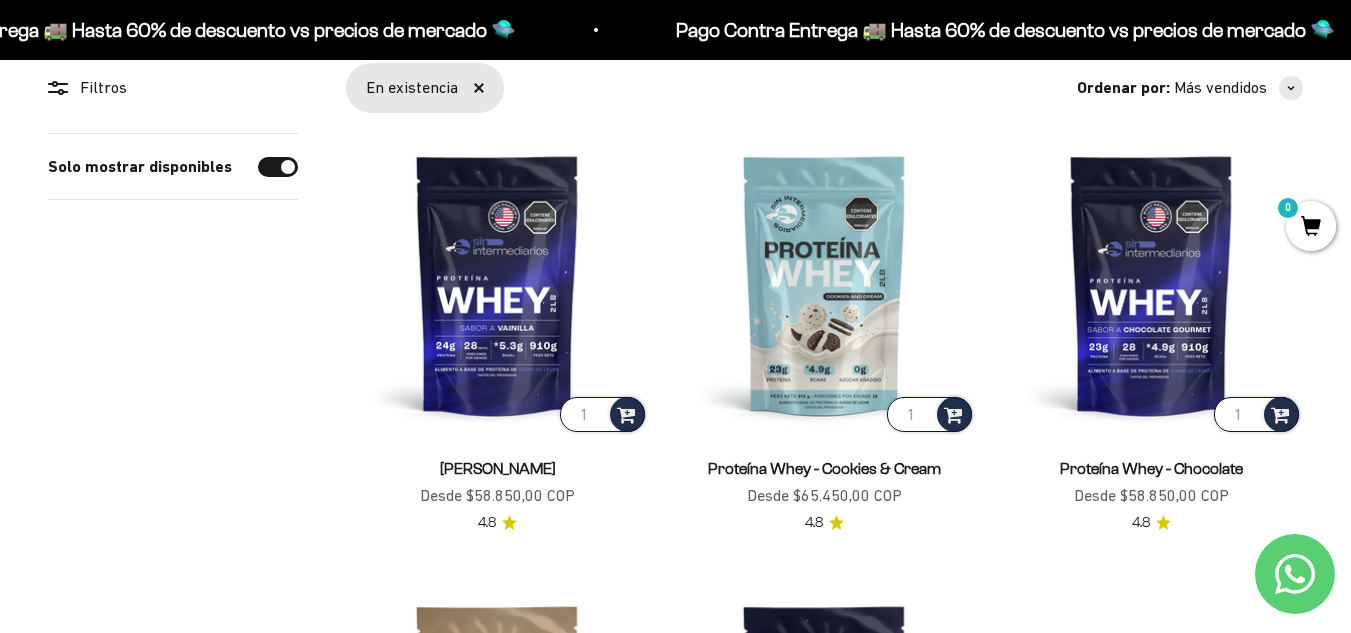 click on "Solo mostrar disponibles" at bounding box center [278, 167] 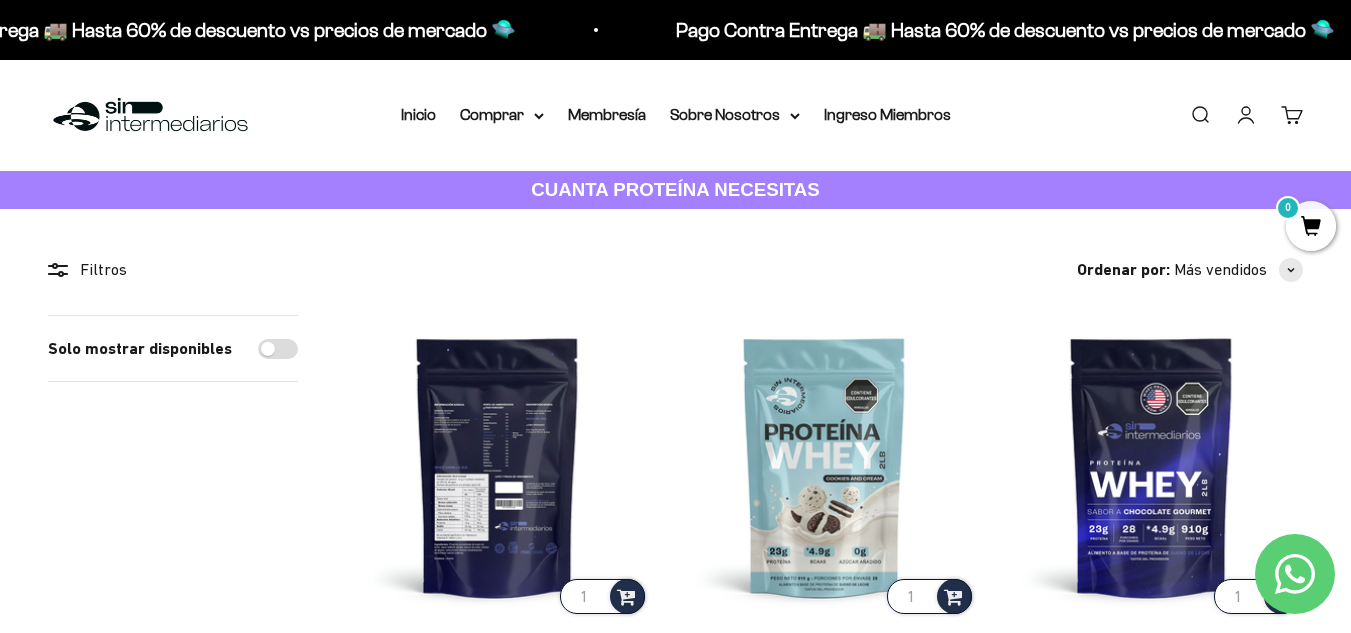 scroll, scrollTop: 4, scrollLeft: 0, axis: vertical 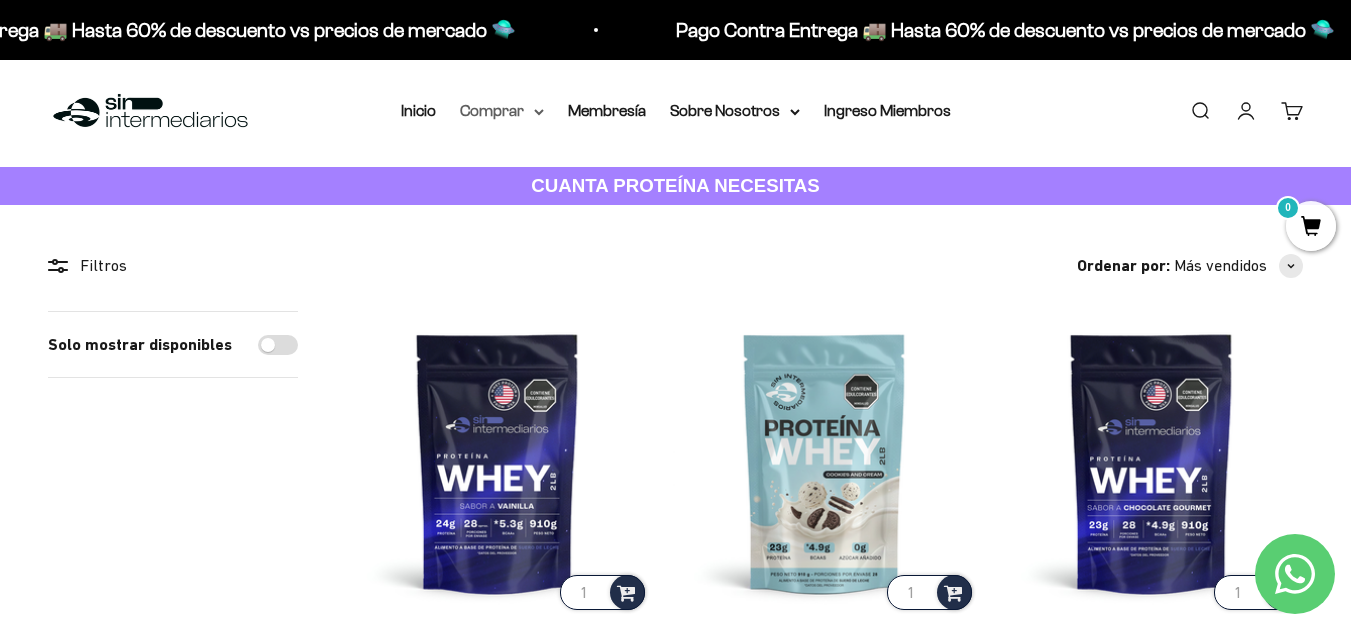 click on "Comprar" at bounding box center [502, 111] 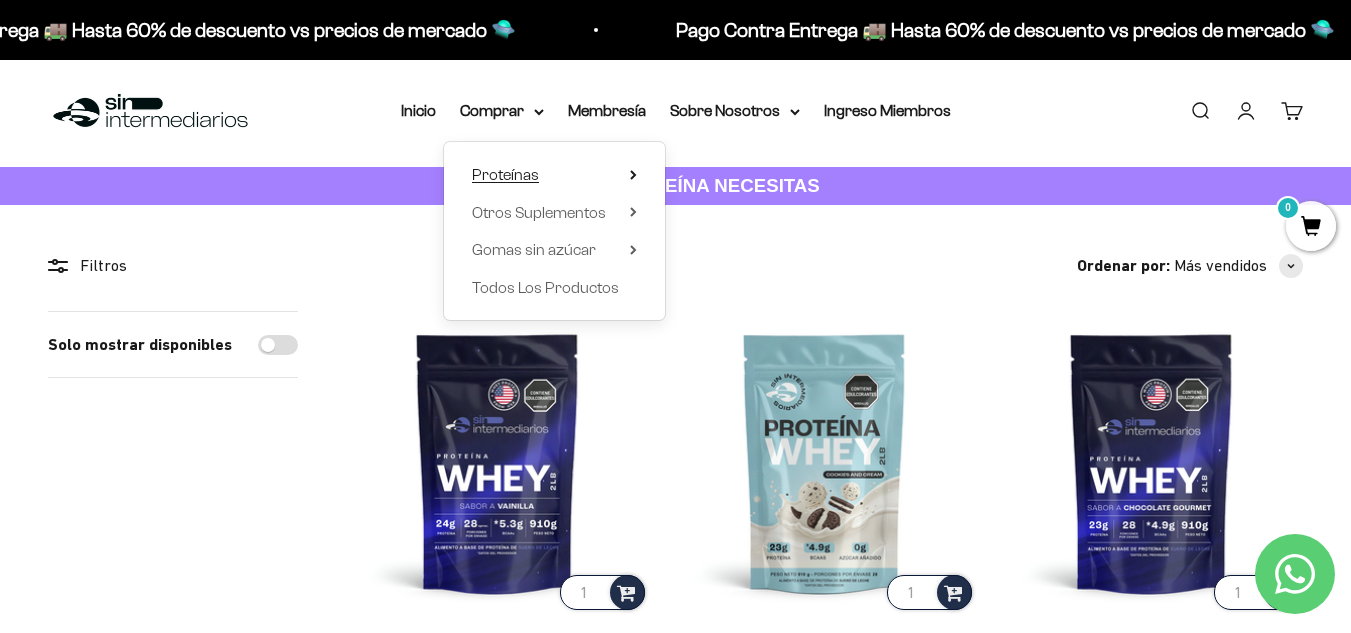 click on "Proteínas" at bounding box center [554, 175] 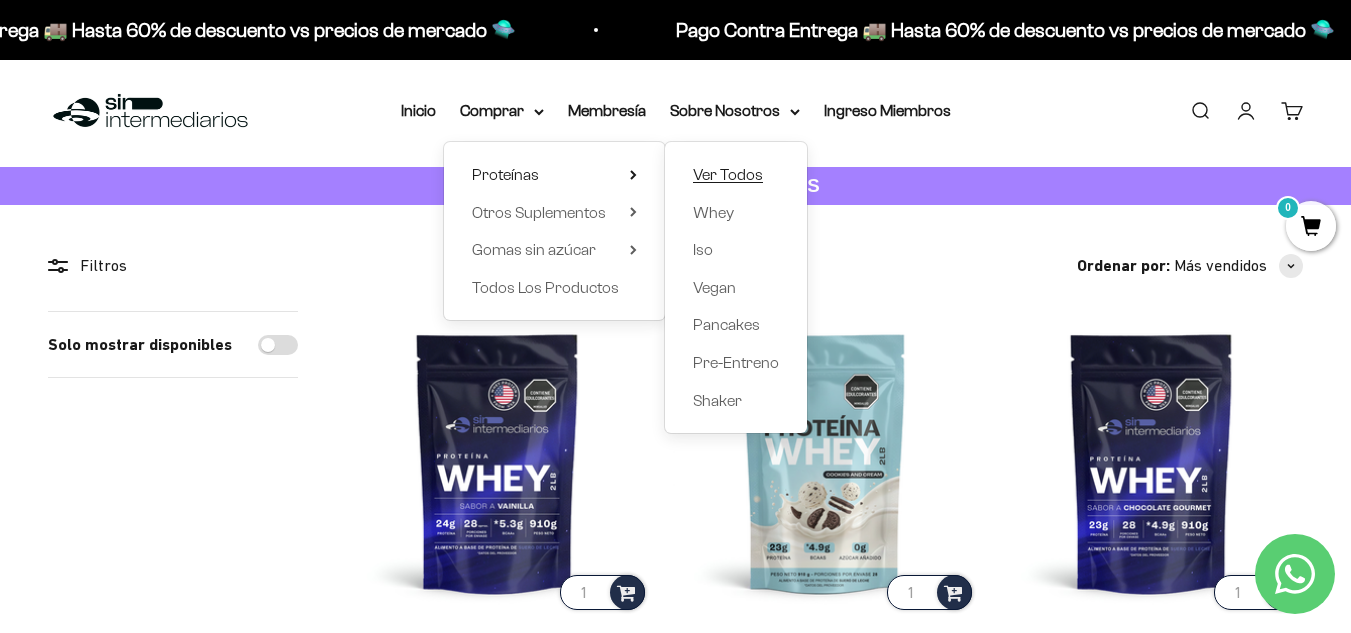 click on "Ver Todos" at bounding box center [728, 174] 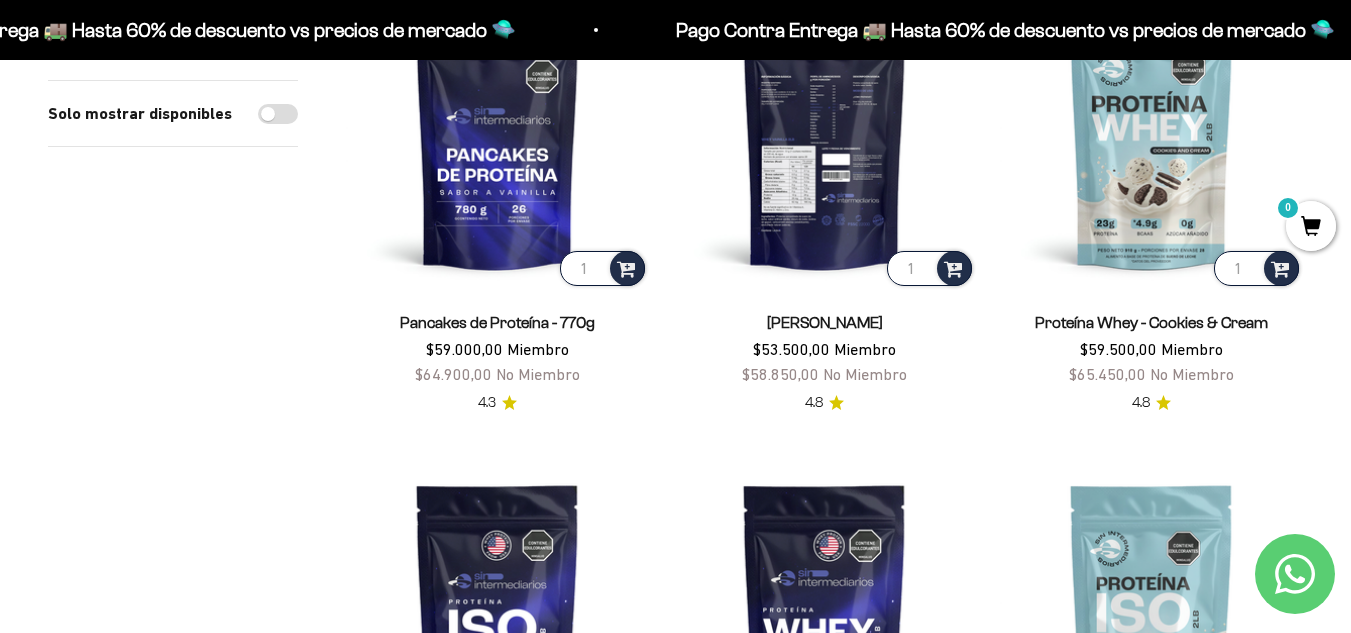scroll, scrollTop: 329, scrollLeft: 0, axis: vertical 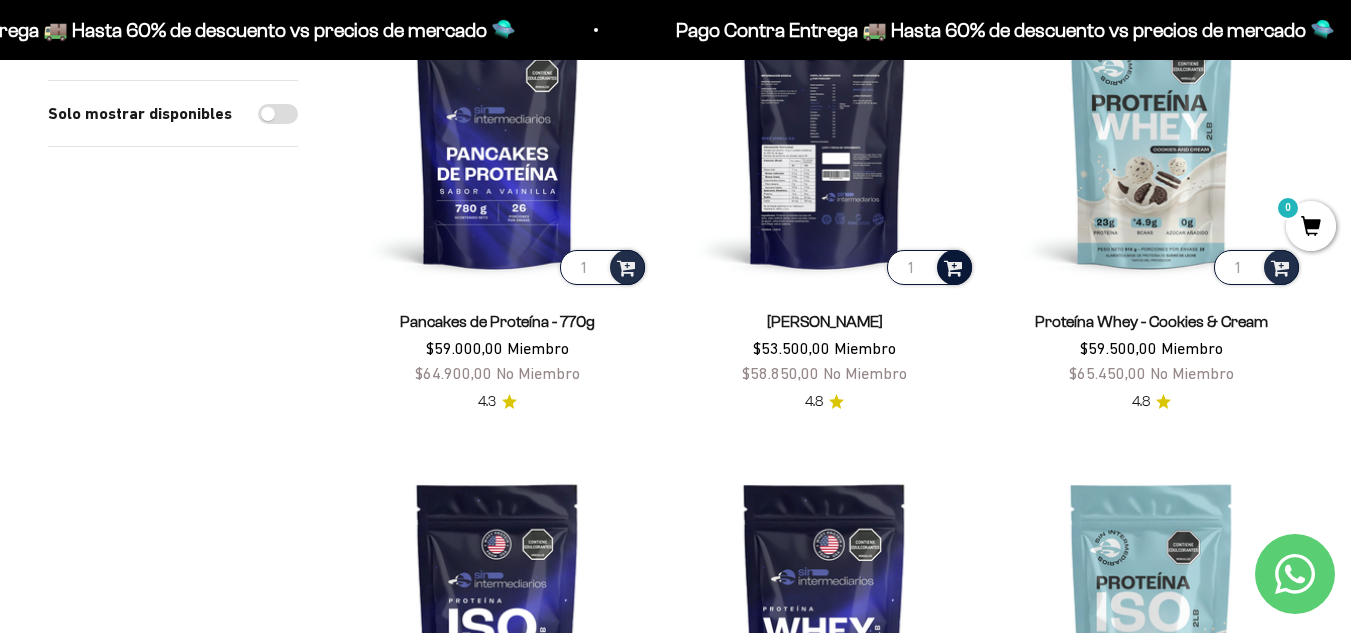 click at bounding box center [954, 267] 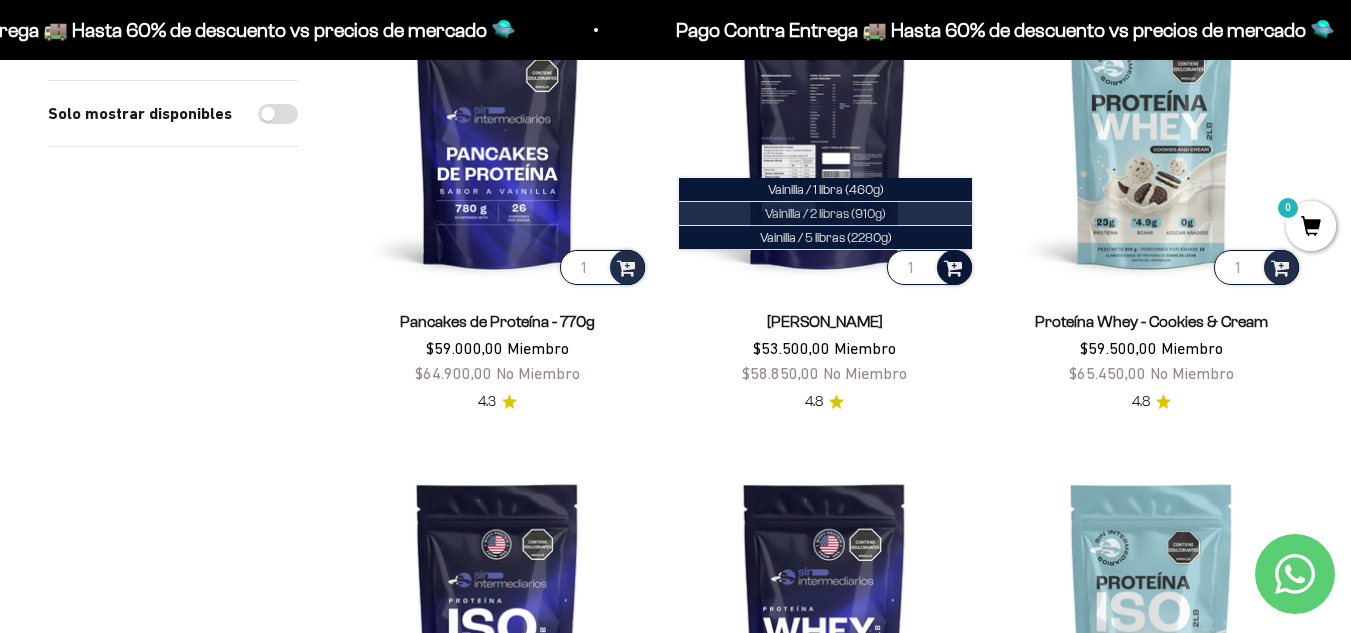 click on "Vainilla / 2 libras (910g)" at bounding box center (825, 214) 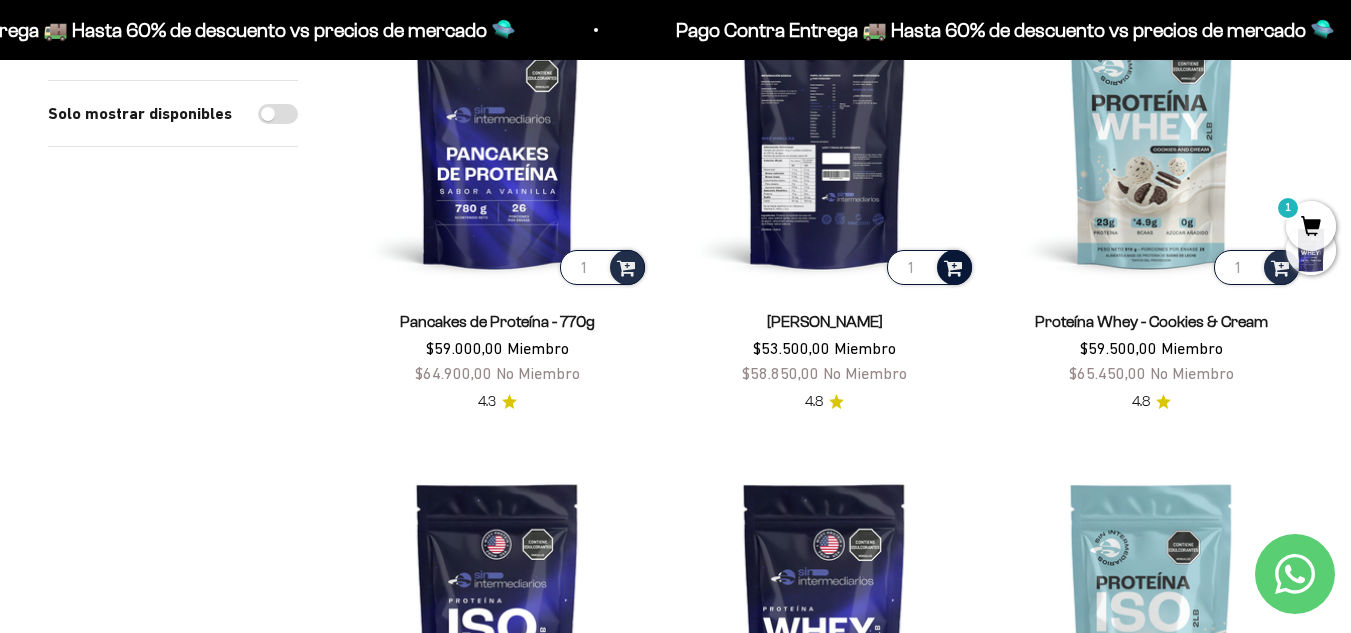 click on "1" at bounding box center (1311, 226) 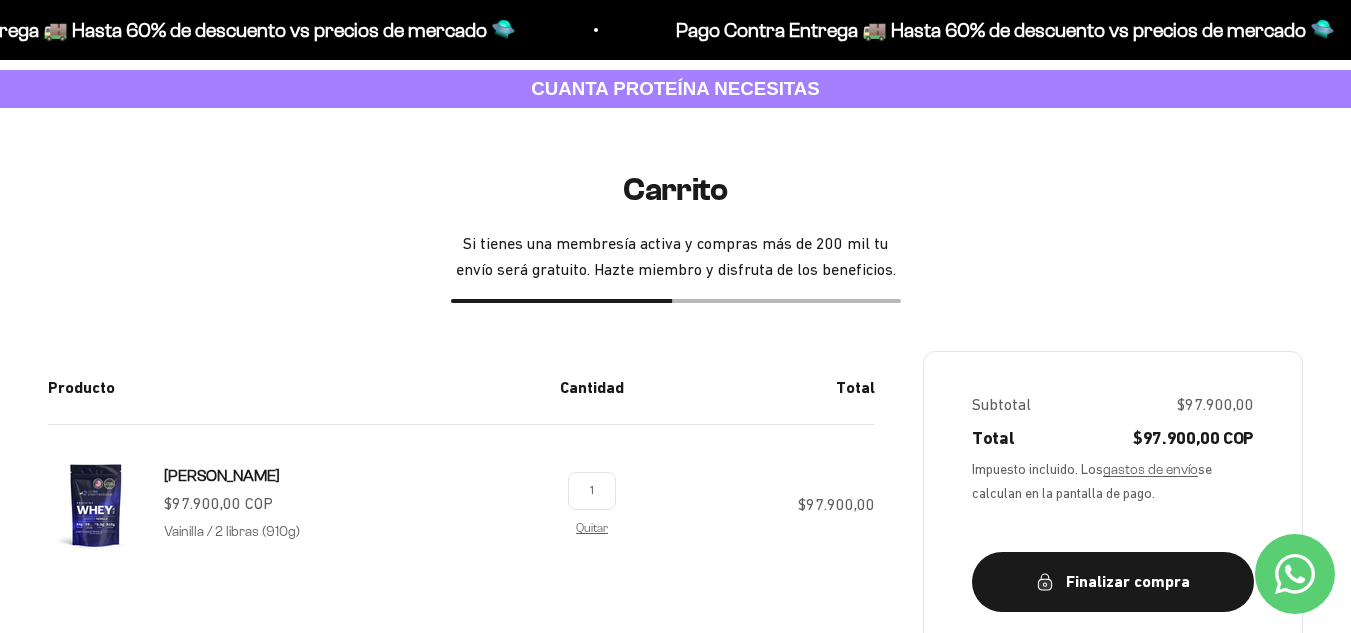 scroll, scrollTop: 0, scrollLeft: 0, axis: both 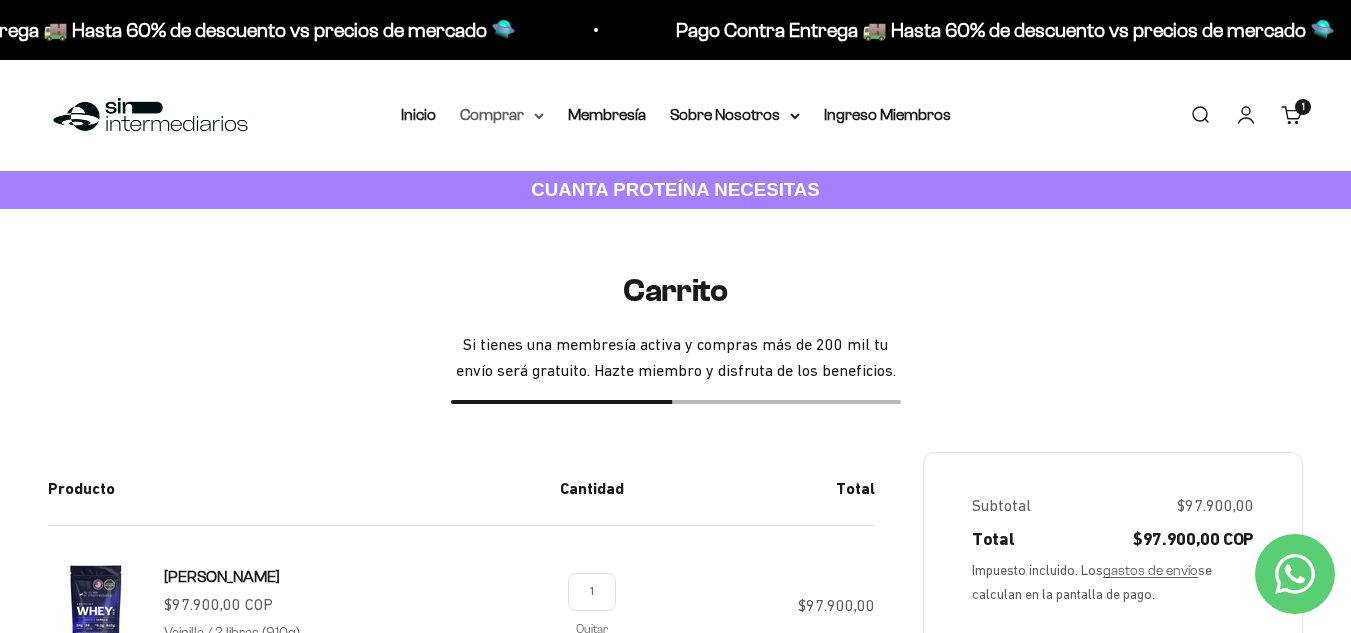 click on "Comprar" at bounding box center (502, 115) 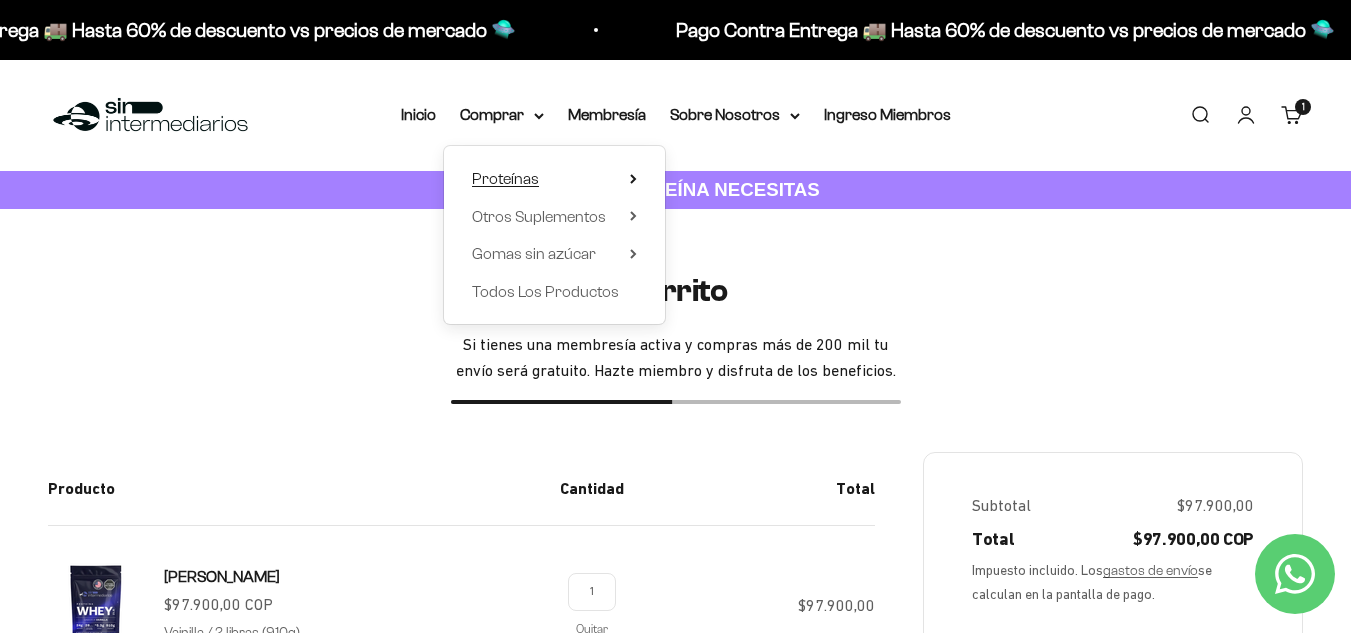 click on "Proteínas" at bounding box center (554, 179) 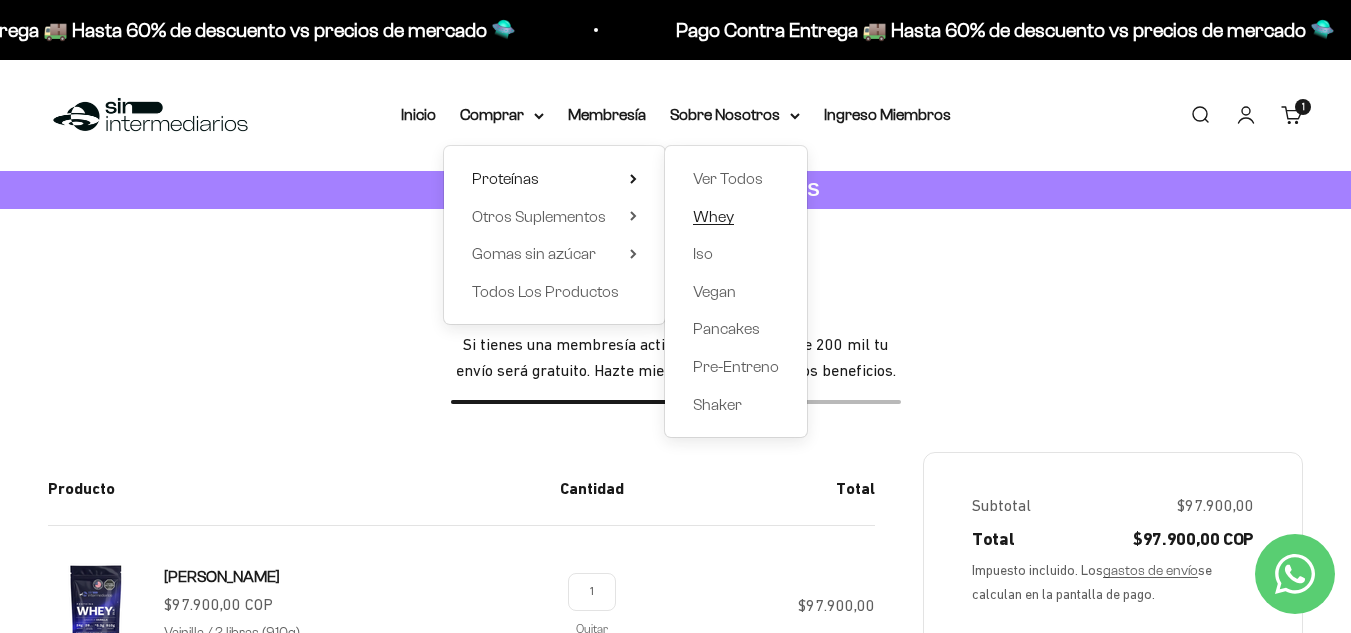 click on "Whey" at bounding box center [713, 216] 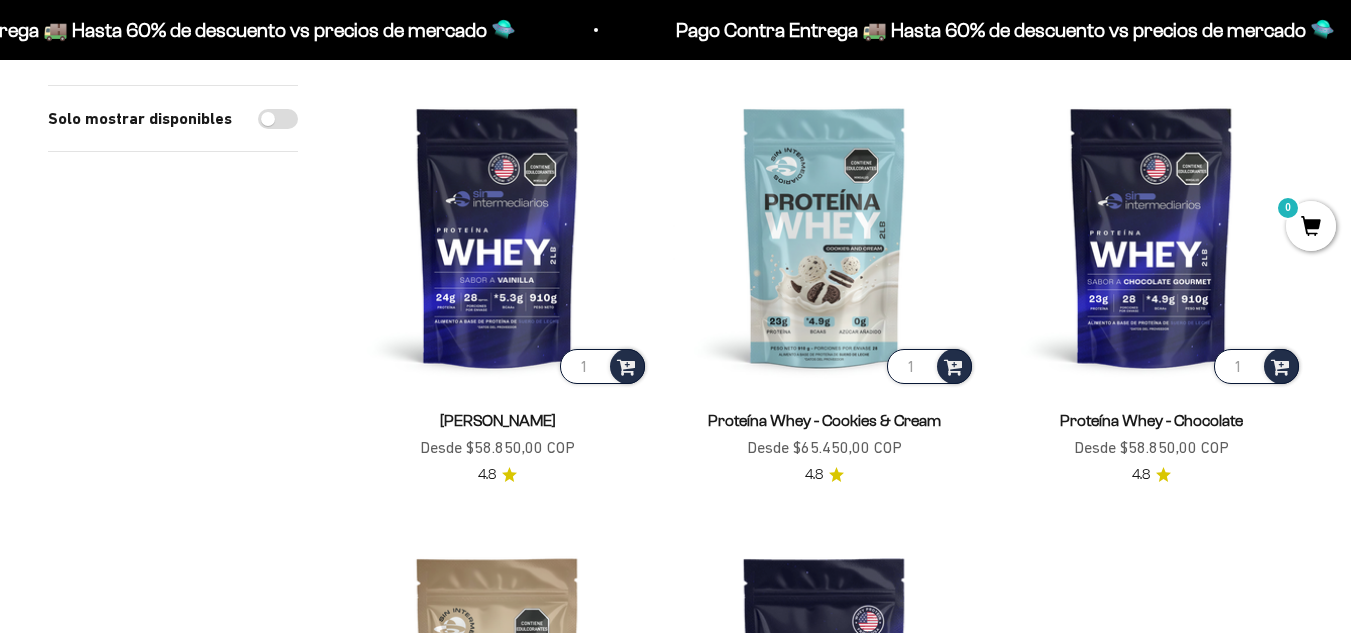 scroll, scrollTop: 230, scrollLeft: 0, axis: vertical 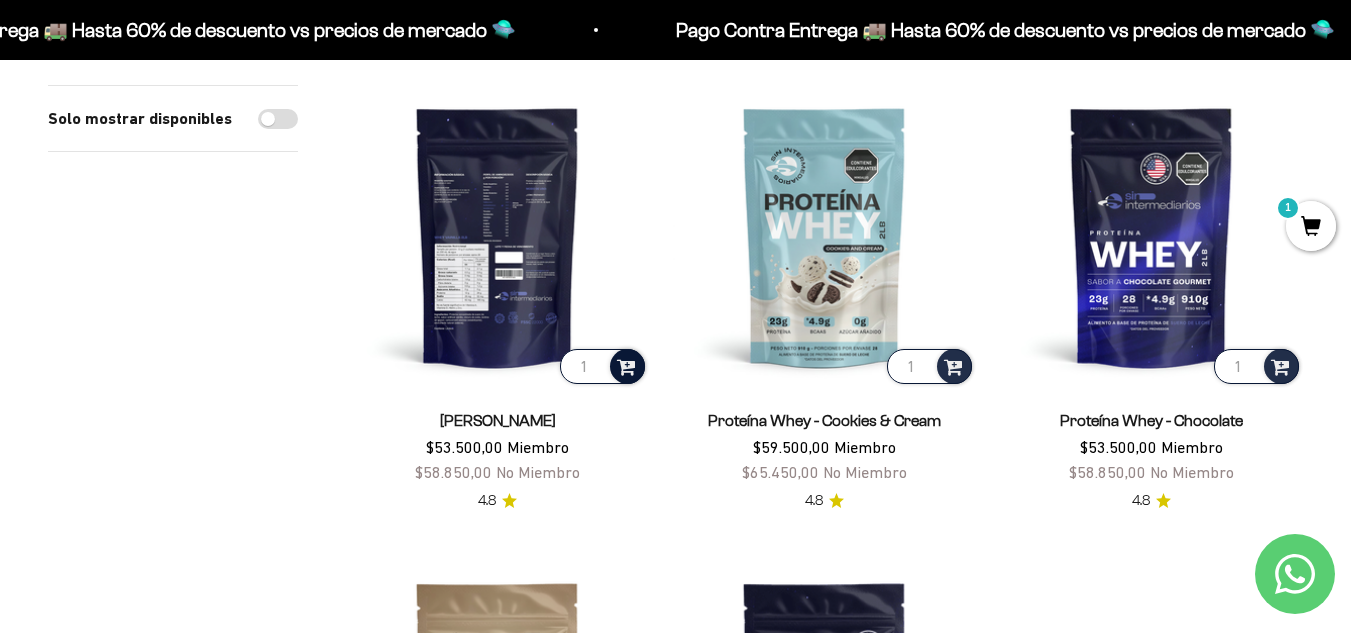click at bounding box center [626, 365] 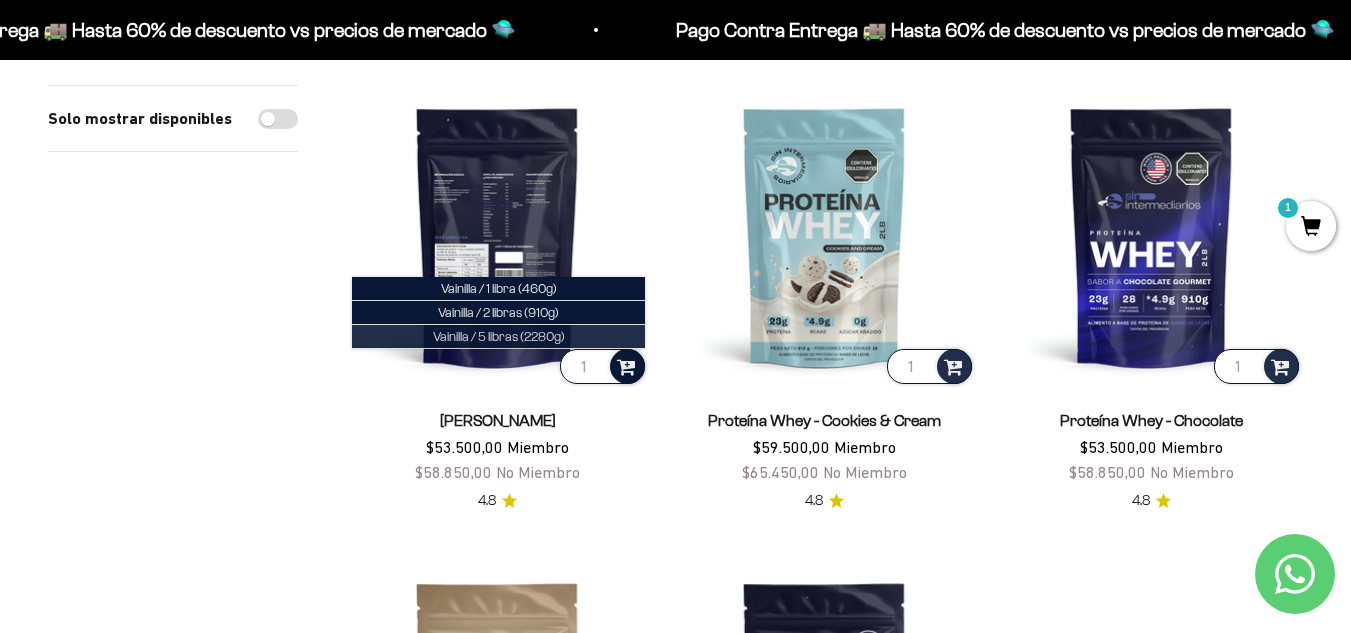 click on "Vainilla / 5 libras (2280g)" at bounding box center [498, 337] 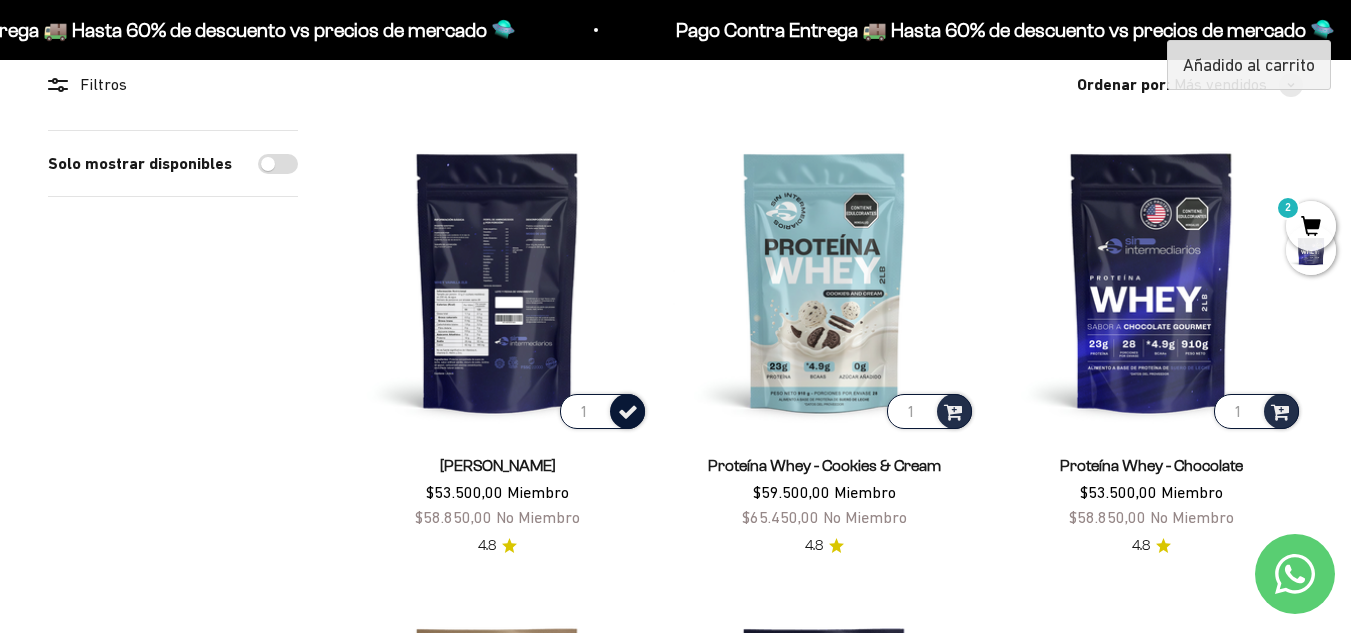scroll, scrollTop: 197, scrollLeft: 0, axis: vertical 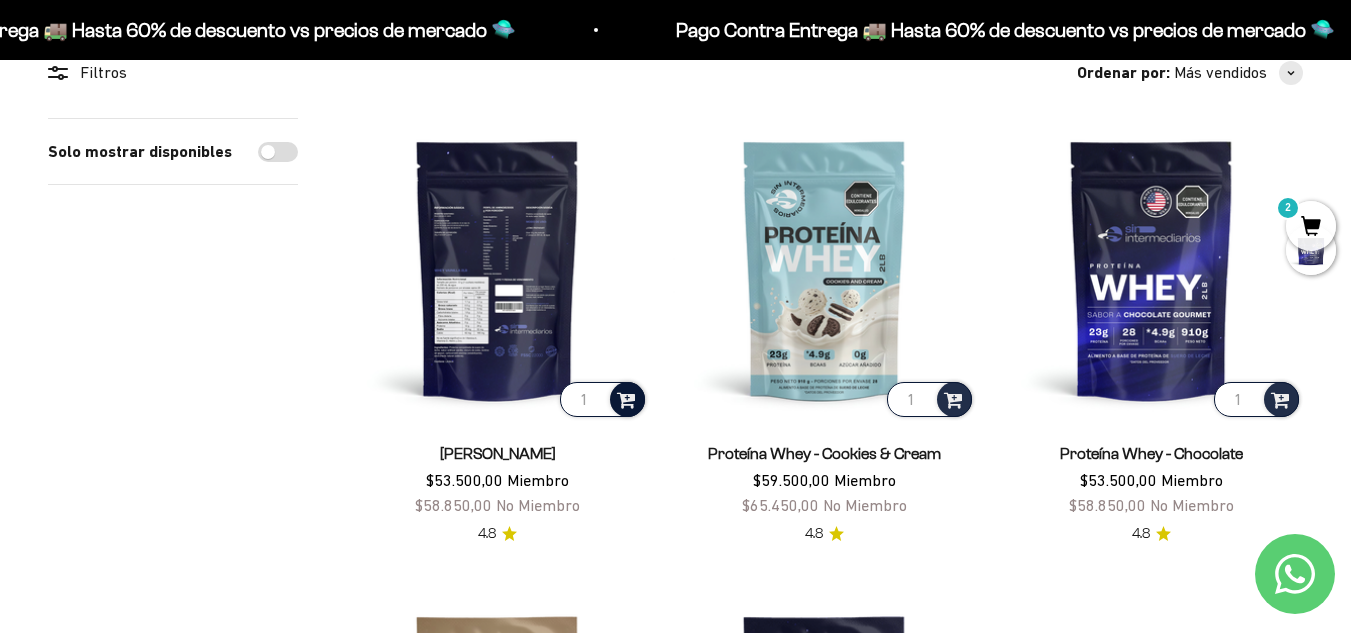 click on "2" at bounding box center (1311, 226) 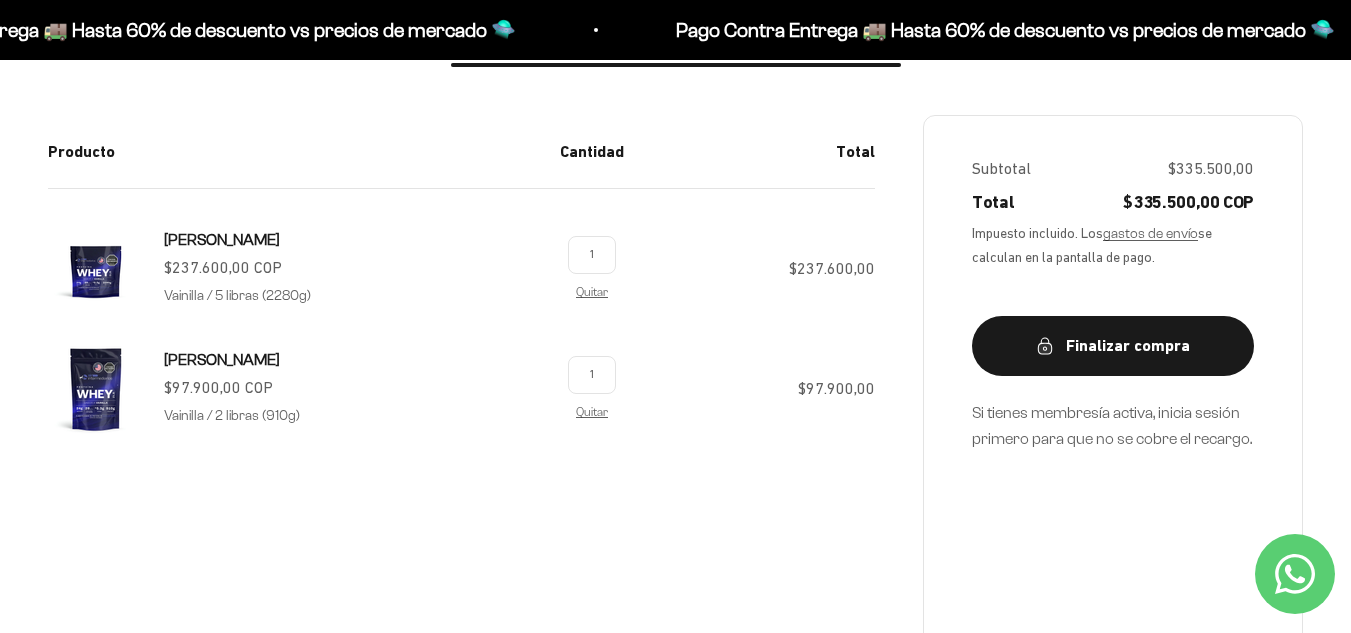 scroll, scrollTop: 338, scrollLeft: 0, axis: vertical 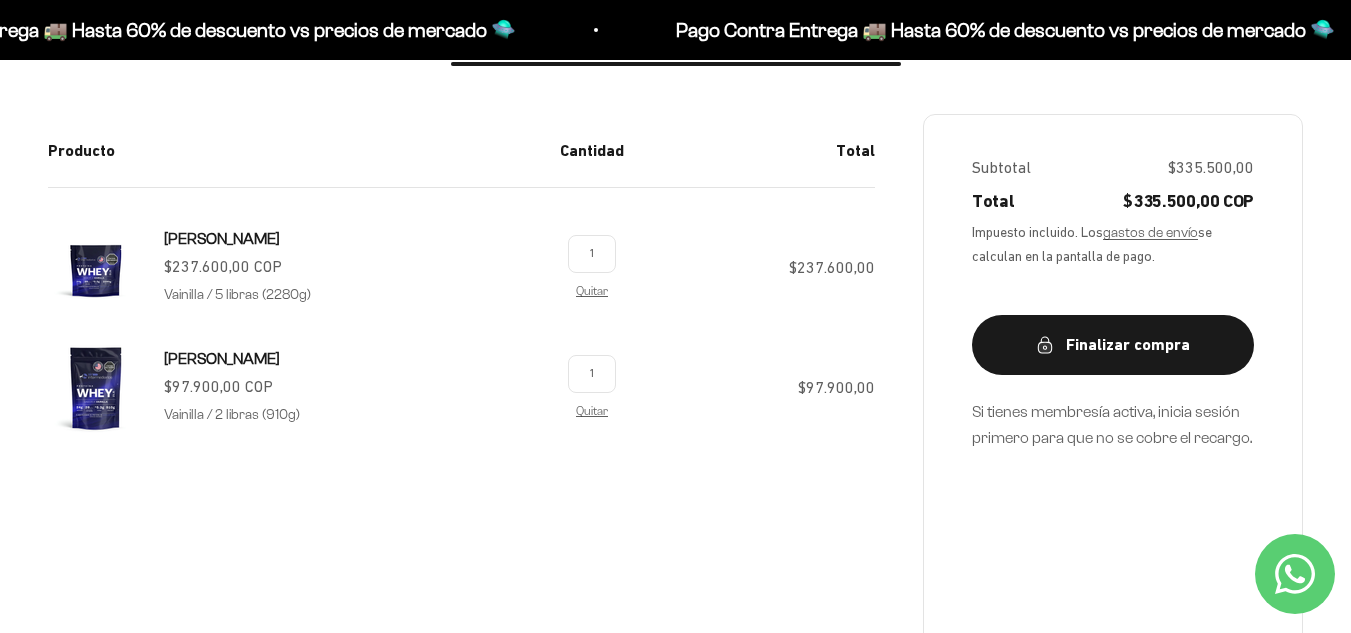 click at bounding box center [96, 268] 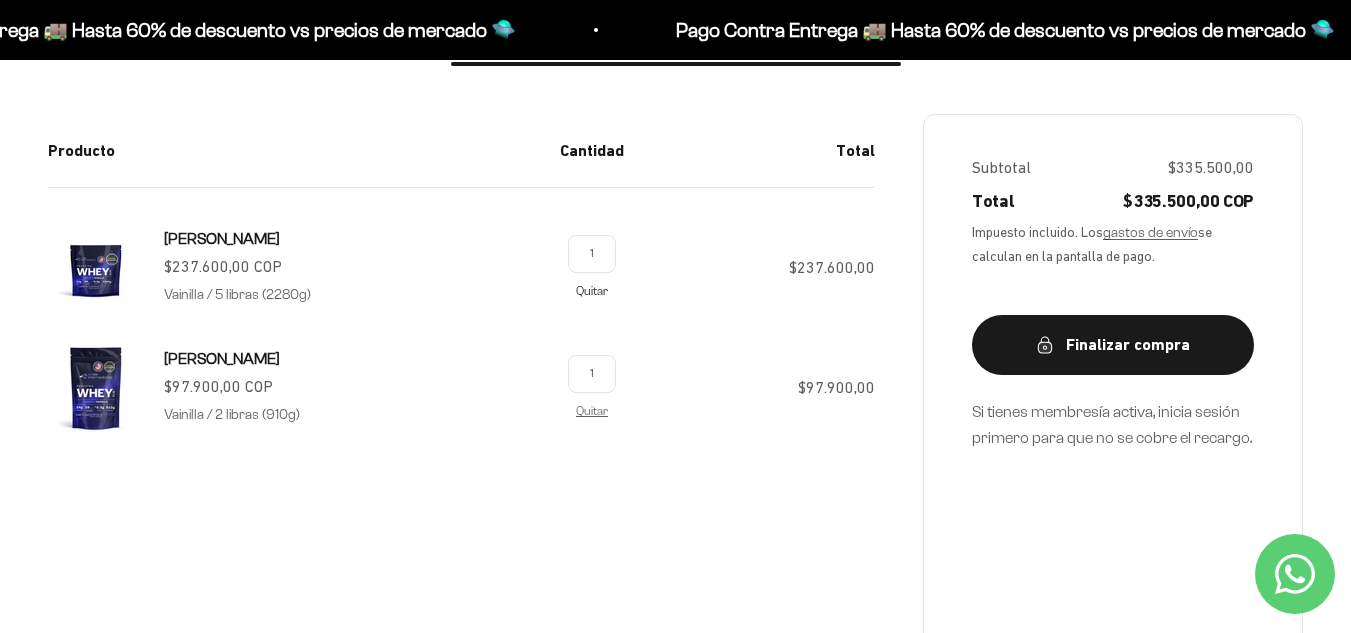 click on "Quitar" at bounding box center (592, 290) 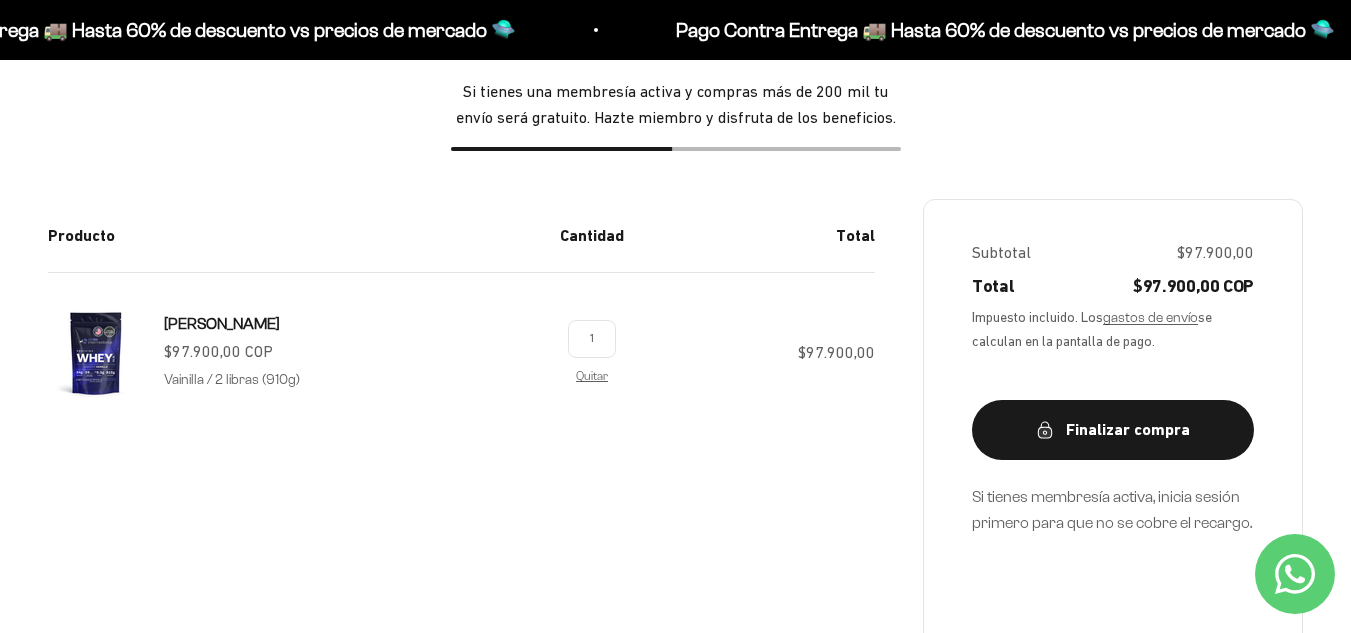 scroll, scrollTop: 0, scrollLeft: 0, axis: both 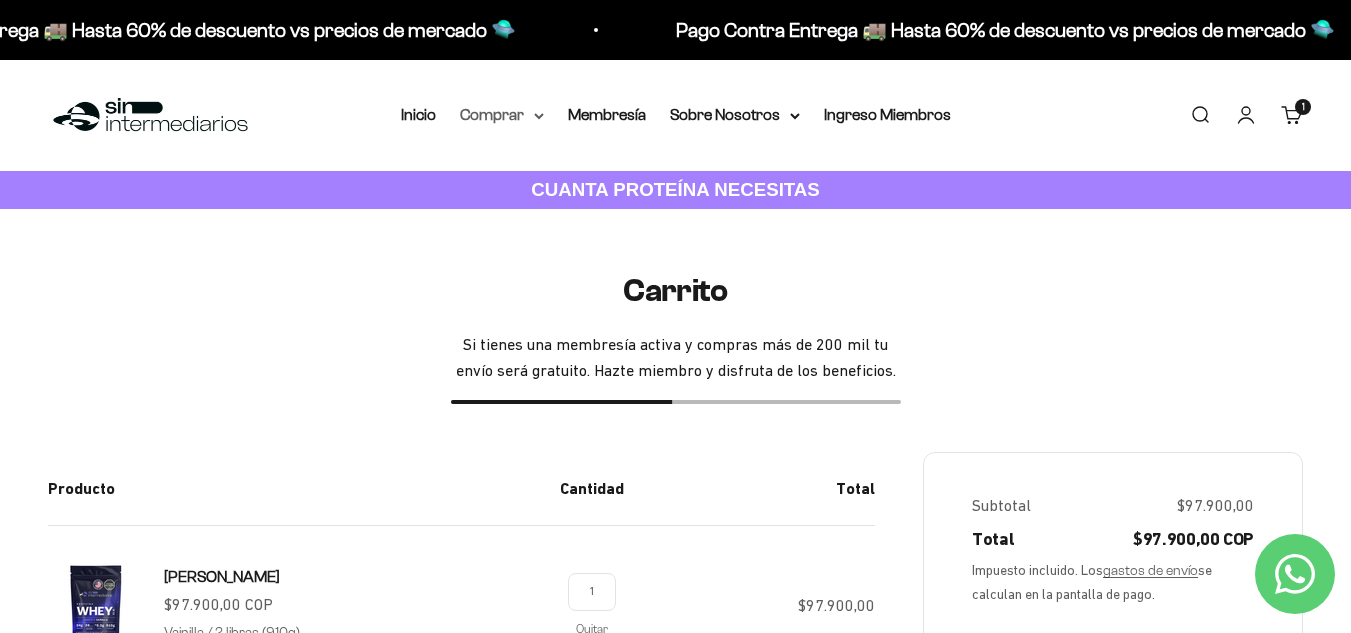 click on "Comprar" at bounding box center [502, 115] 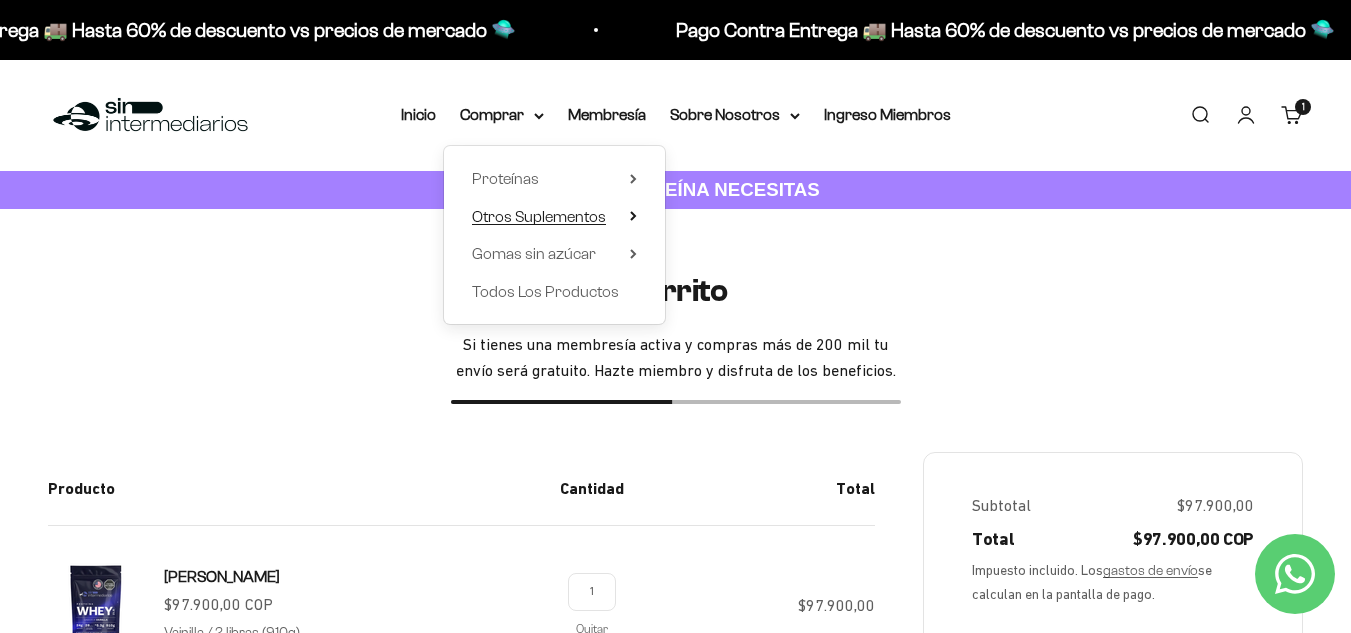 click on "Otros Suplementos" at bounding box center [539, 216] 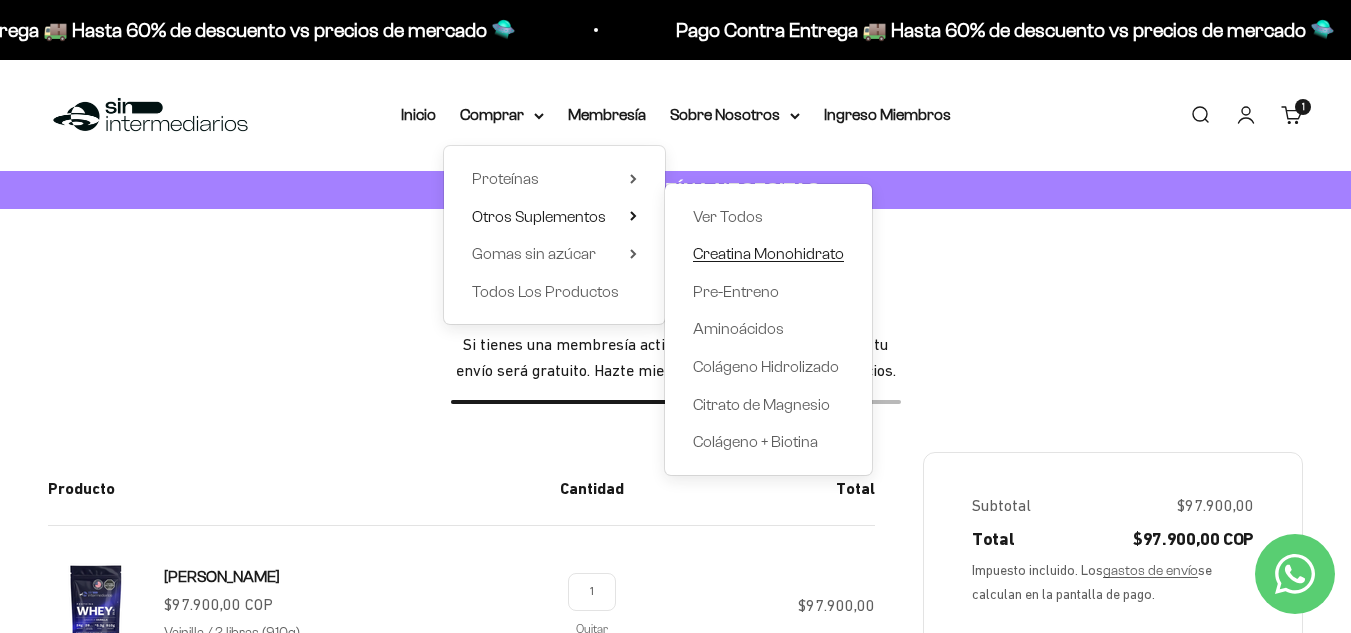 click on "Creatina Monohidrato" at bounding box center [768, 253] 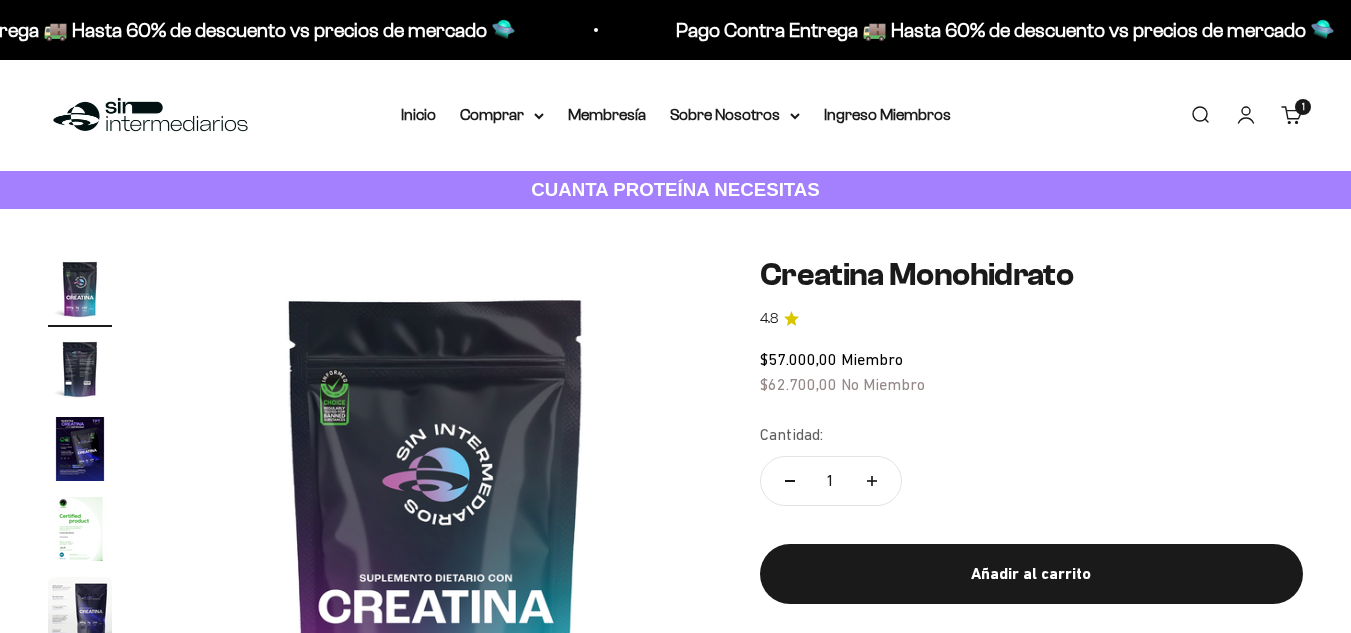 scroll, scrollTop: 0, scrollLeft: 0, axis: both 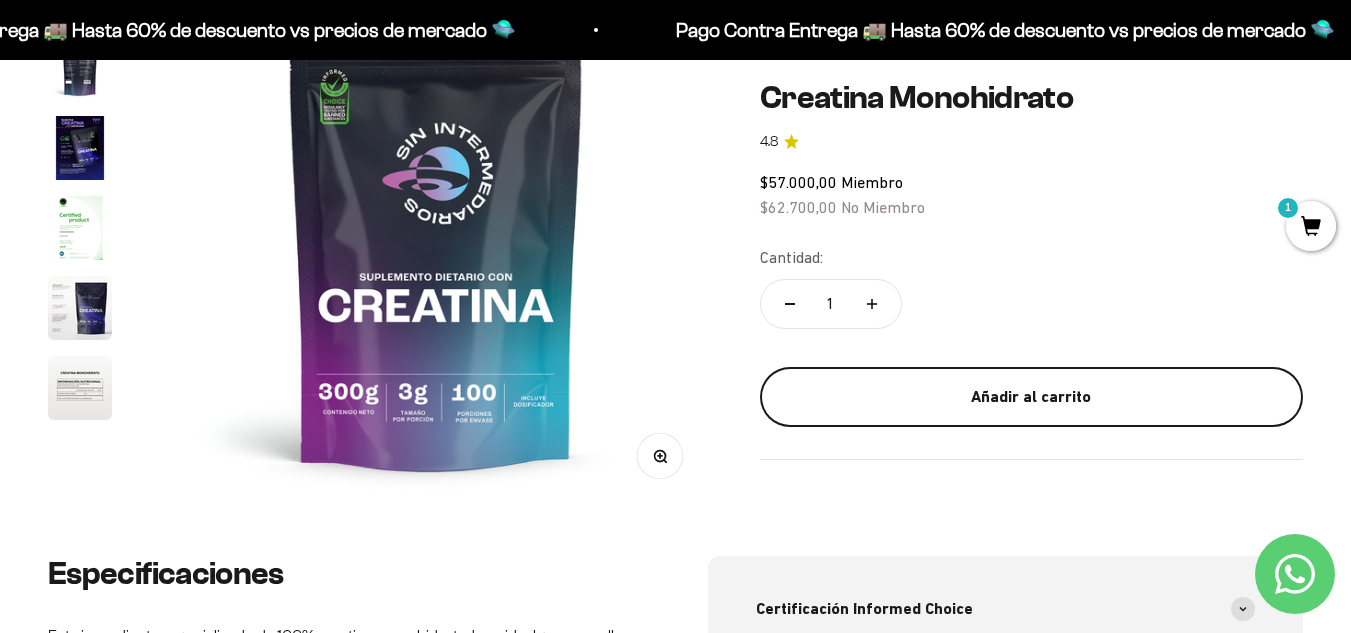 click on "Añadir al carrito" at bounding box center (1031, 397) 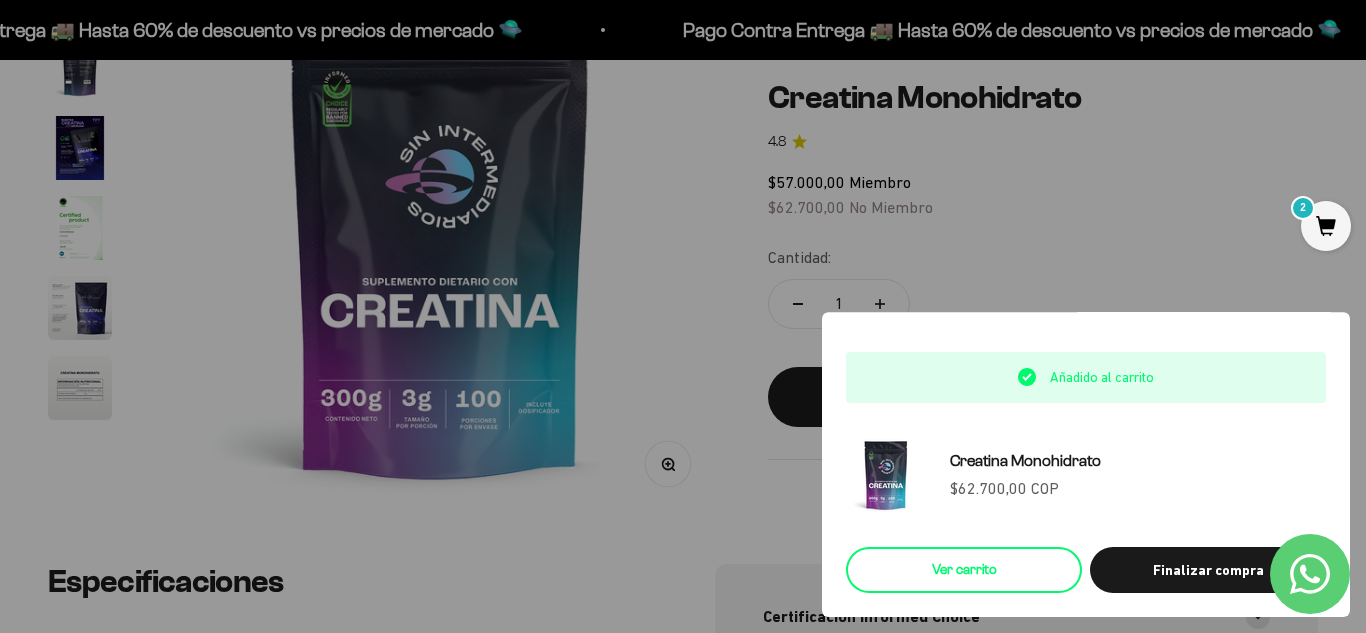 click on "Ver carrito" at bounding box center (964, 570) 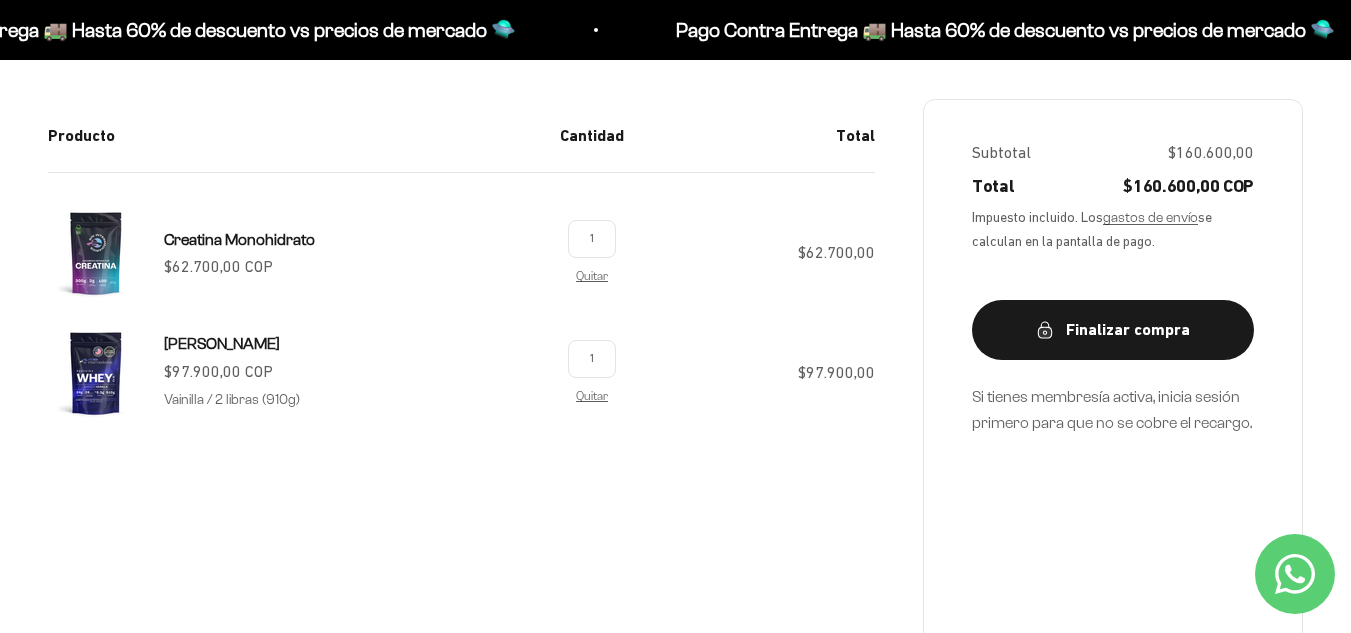 scroll, scrollTop: 338, scrollLeft: 0, axis: vertical 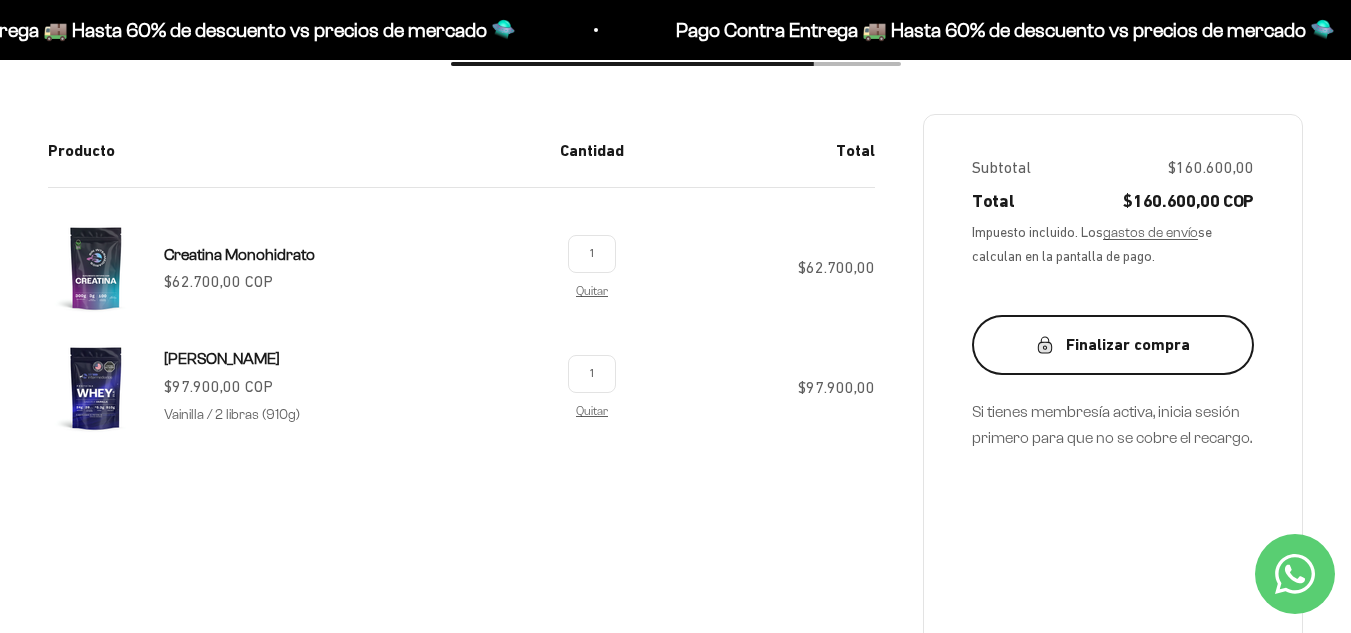 click on "Finalizar compra" at bounding box center [1113, 345] 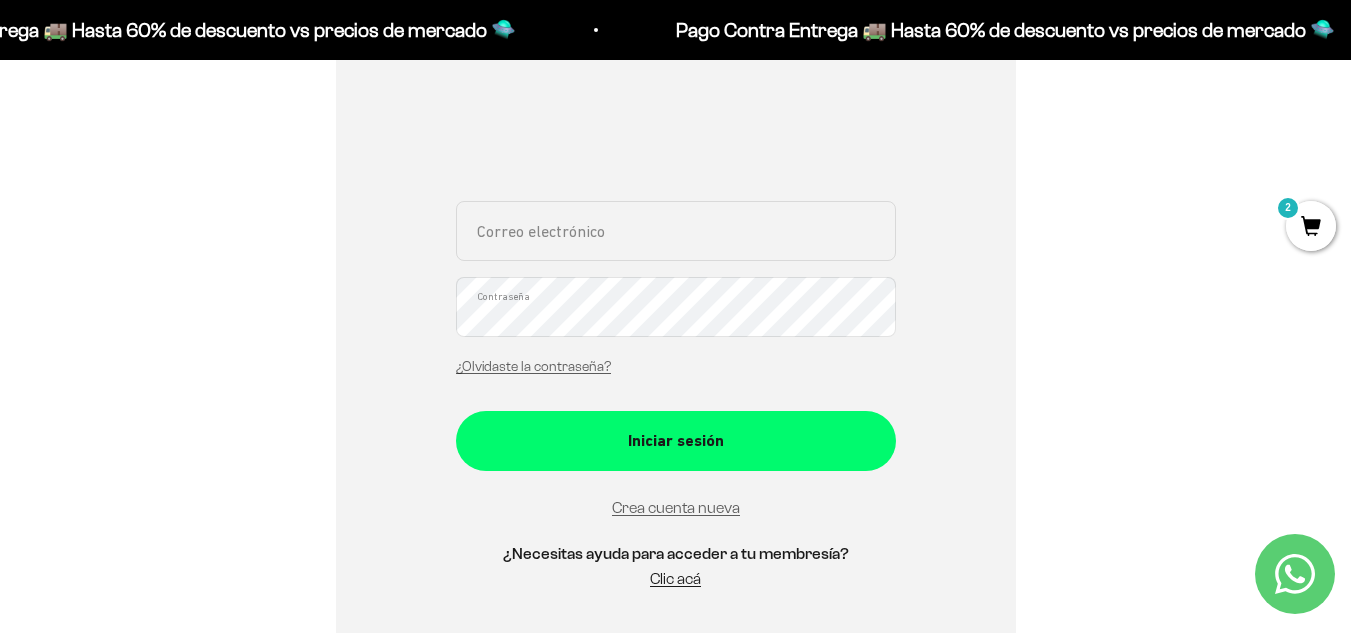 scroll, scrollTop: 341, scrollLeft: 0, axis: vertical 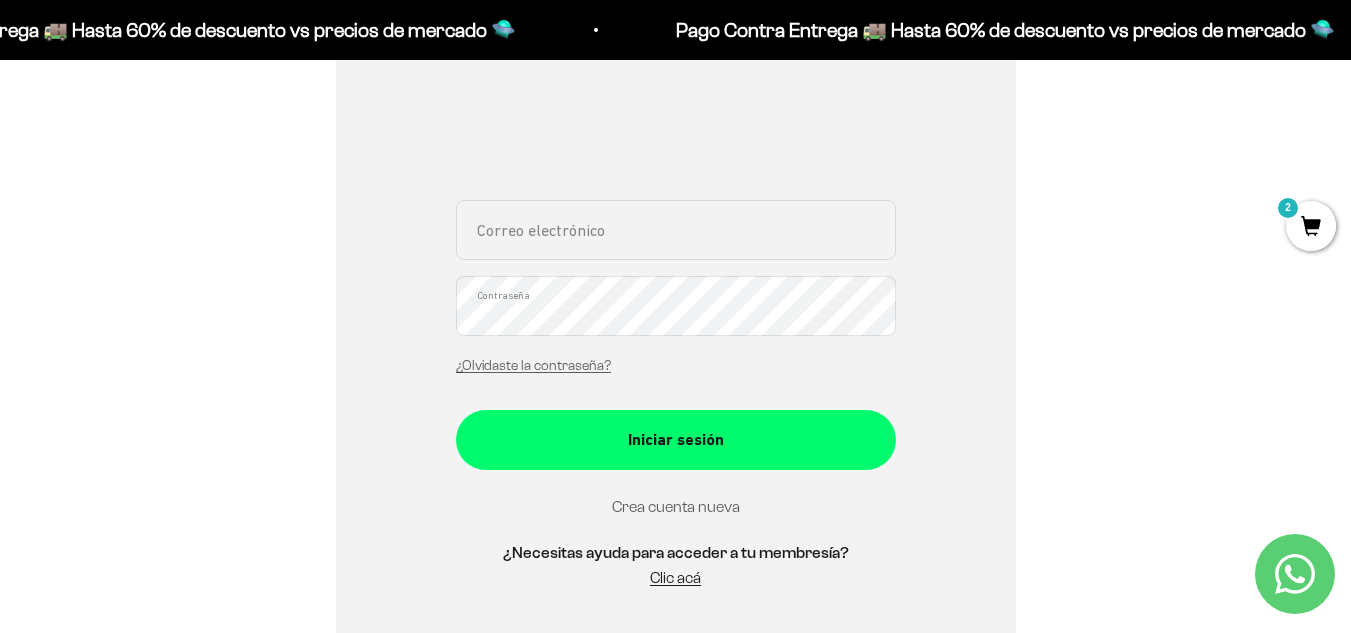 click on "Crea cuenta nueva" at bounding box center [676, 506] 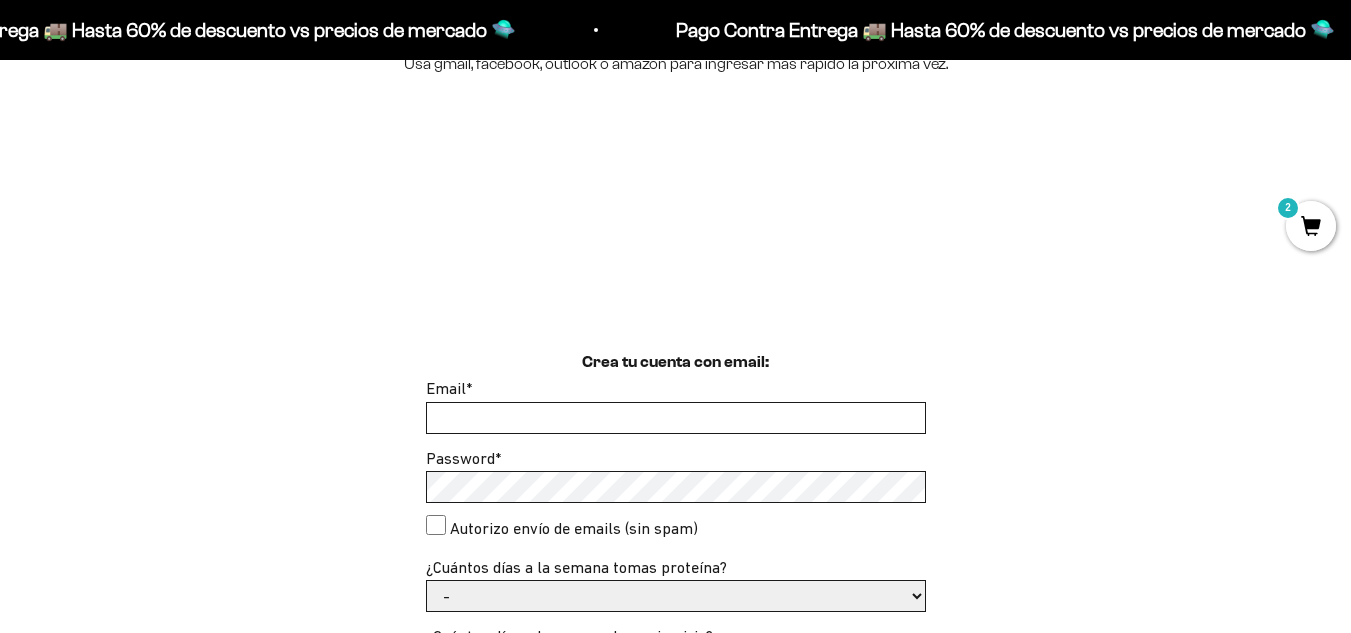 scroll, scrollTop: 301, scrollLeft: 0, axis: vertical 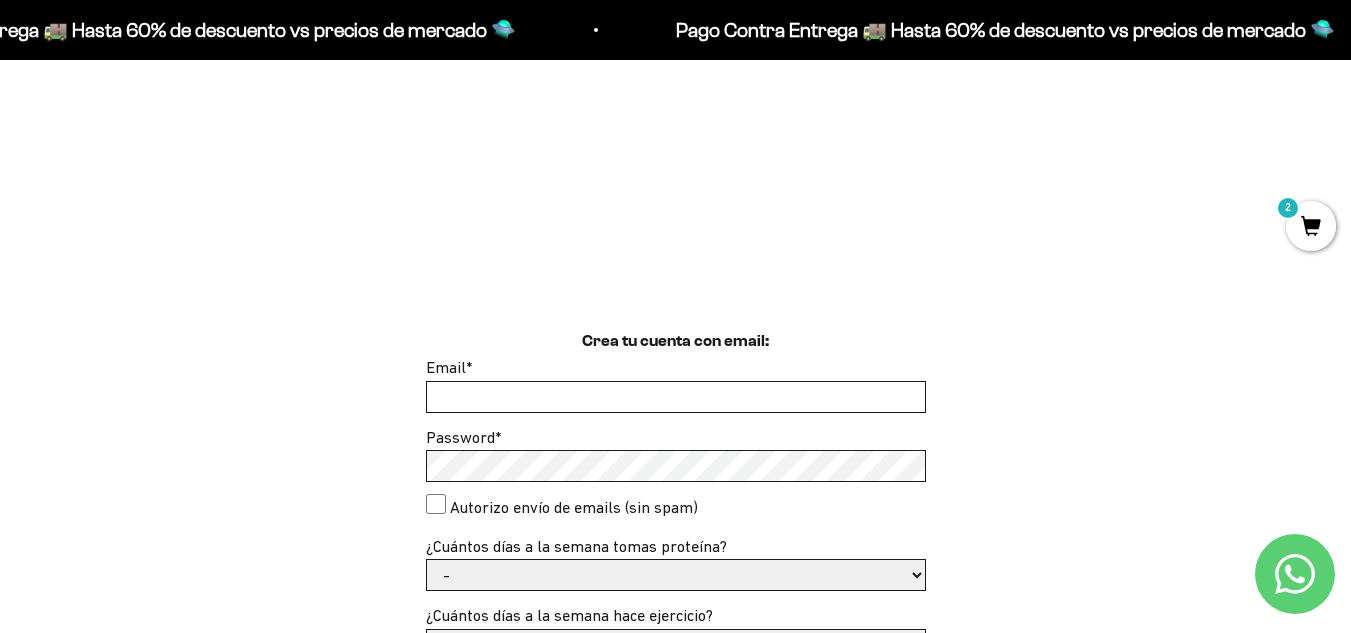 click on "Email
*" at bounding box center (676, 397) 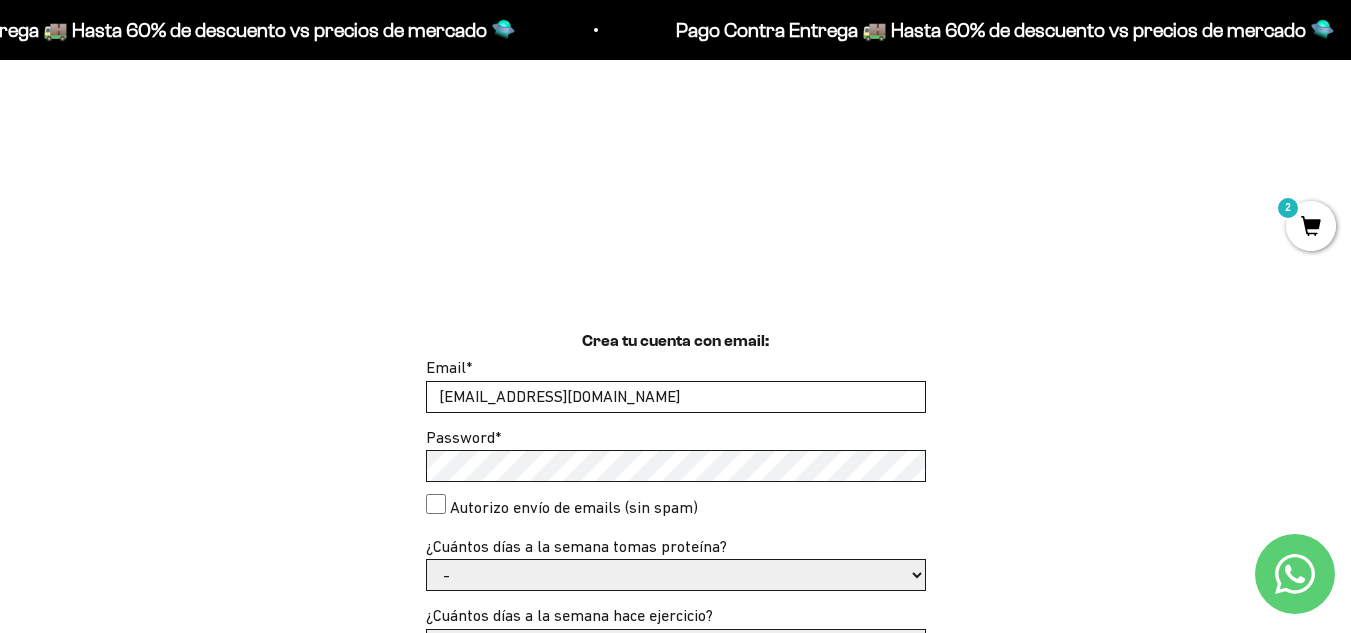type on "p.restrepor@hotmail.com" 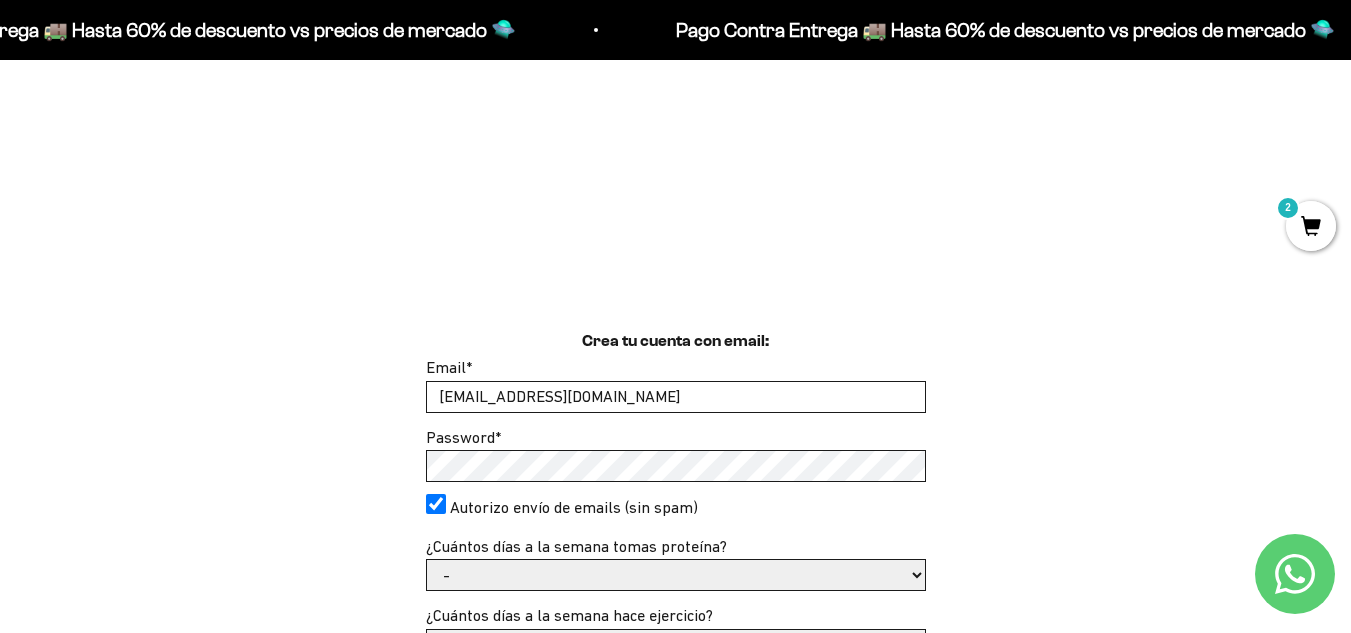 click on "Autorizo envío de emails (sin spam)" at bounding box center [436, 504] 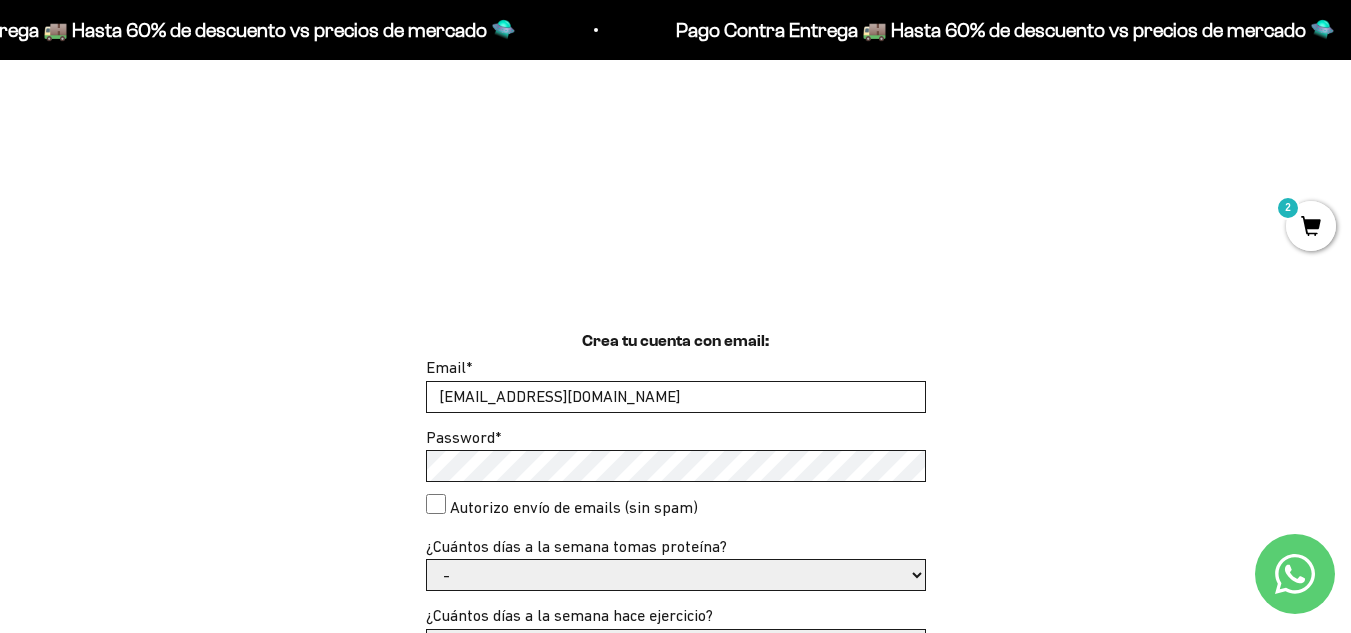 click on "Autorizo envío de emails (sin spam)" at bounding box center [436, 504] 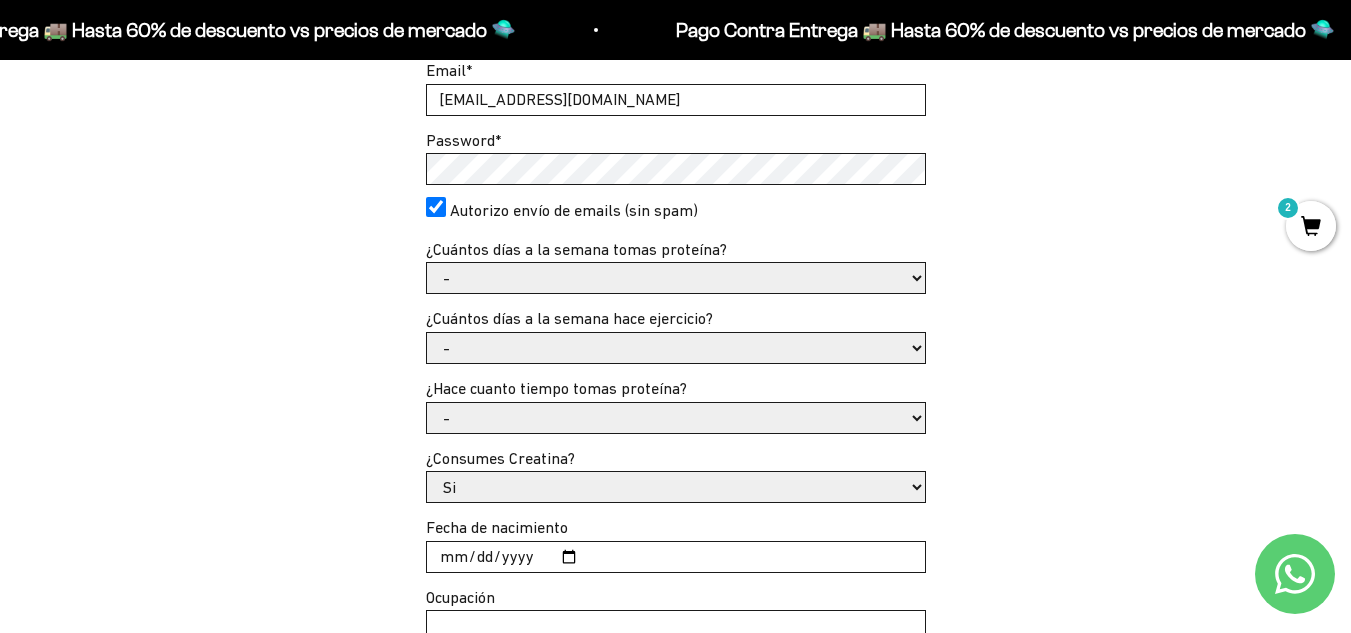 scroll, scrollTop: 599, scrollLeft: 0, axis: vertical 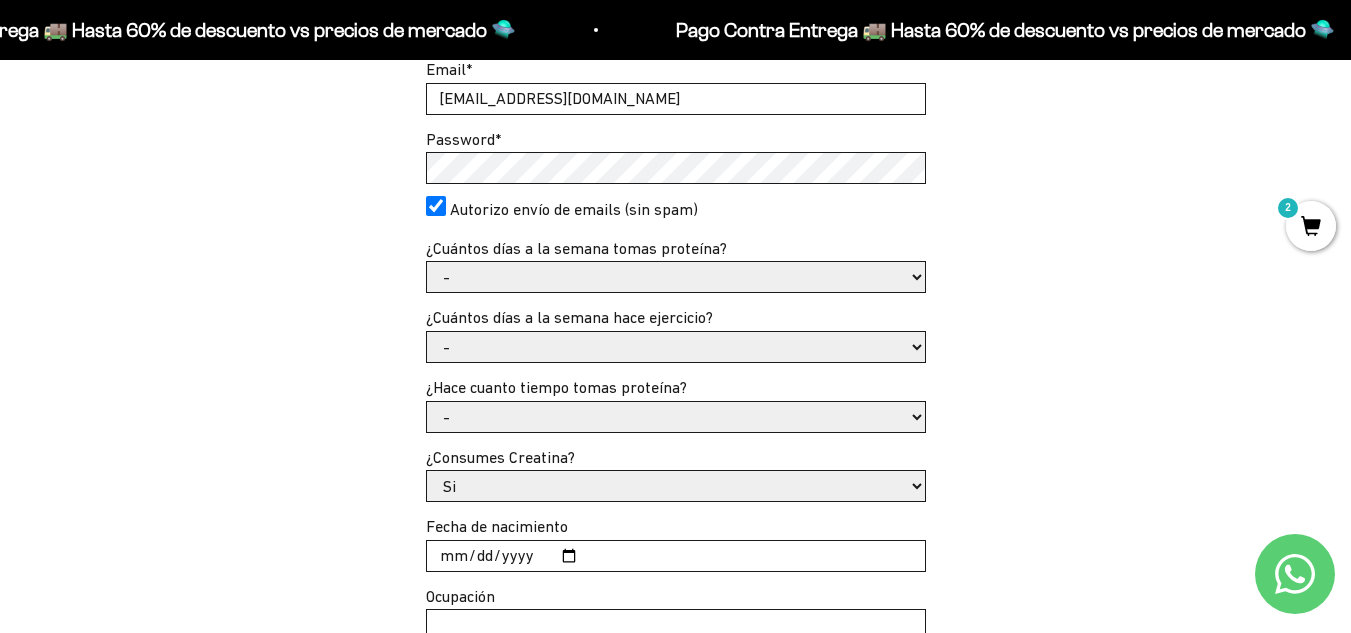 click on "-
1 o 2
3 a 5
6 o 7" at bounding box center [676, 277] 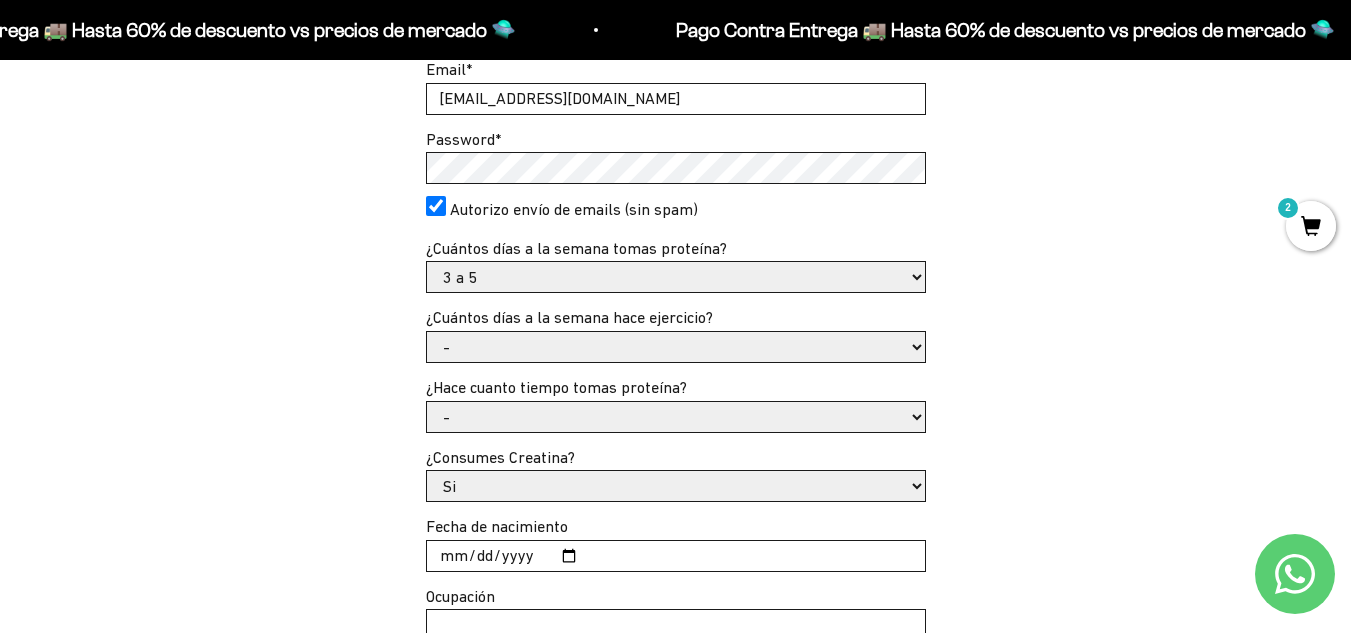 click on "-
1 o 2
3 a 5
6 o 7" at bounding box center [676, 277] 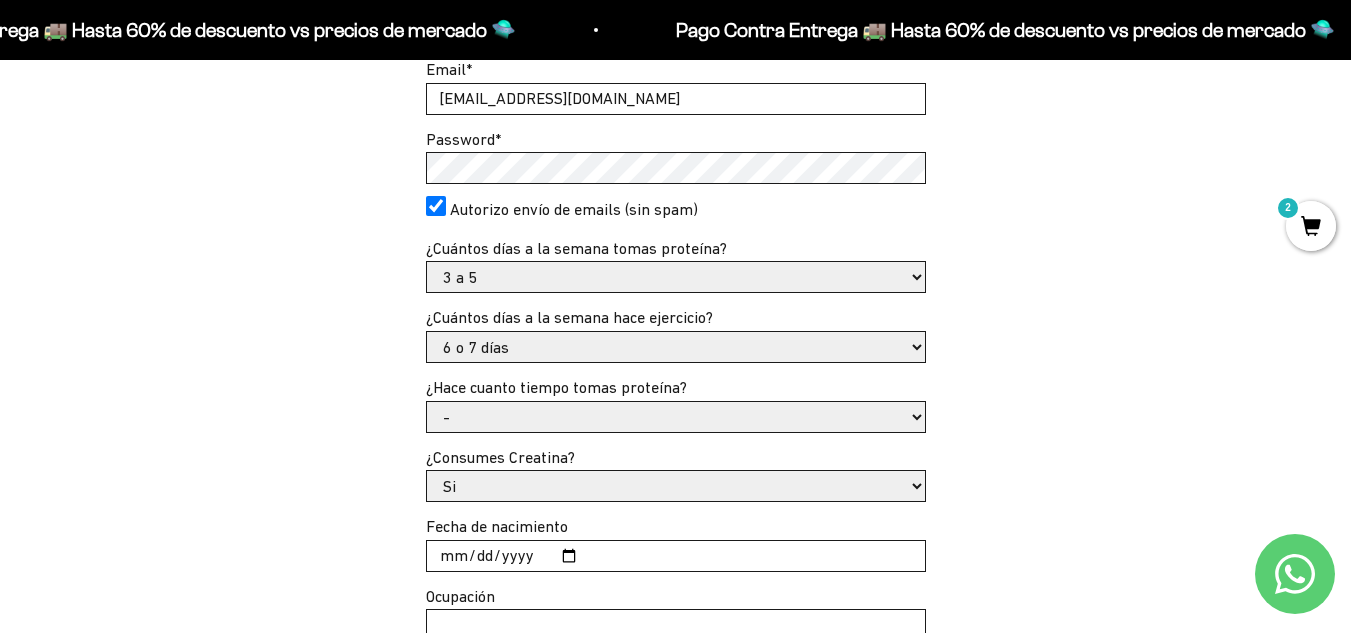 click on "-
No hago
1 a 2 días
3 a 5 días
6 o 7 días" at bounding box center [676, 347] 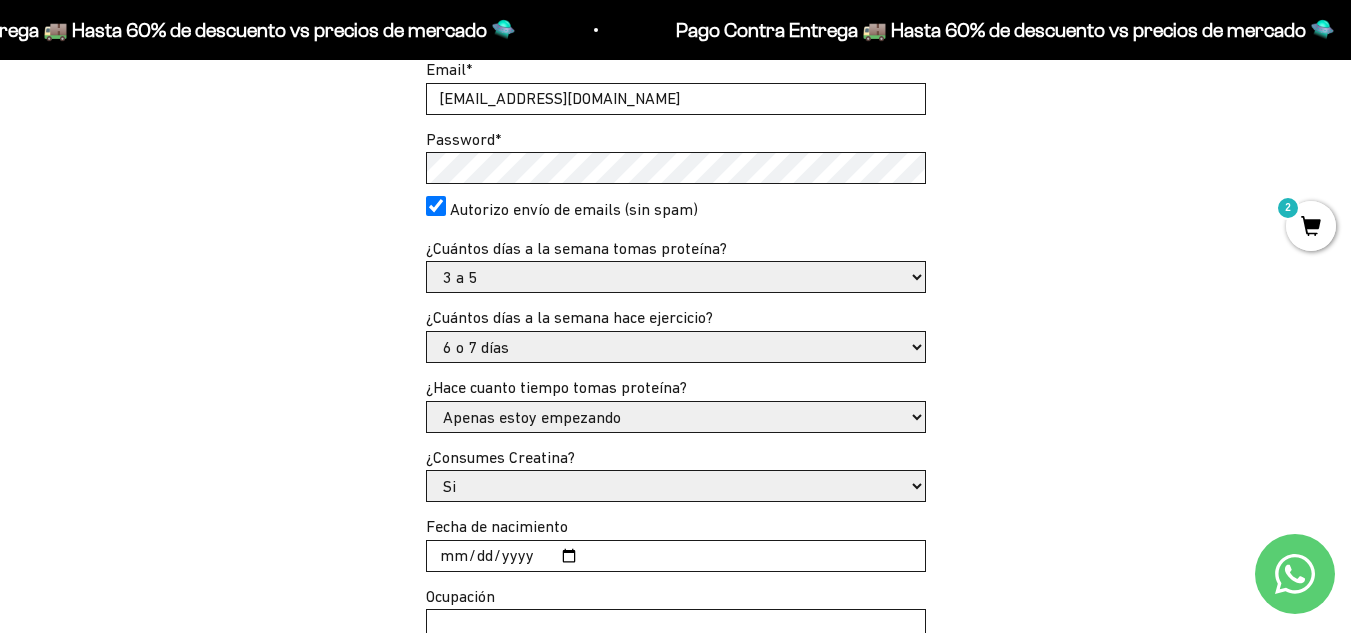 click on "-
Apenas estoy empezando
Menos de 6 meses
Hace más de 6 meses
Hace más de un año" at bounding box center [676, 417] 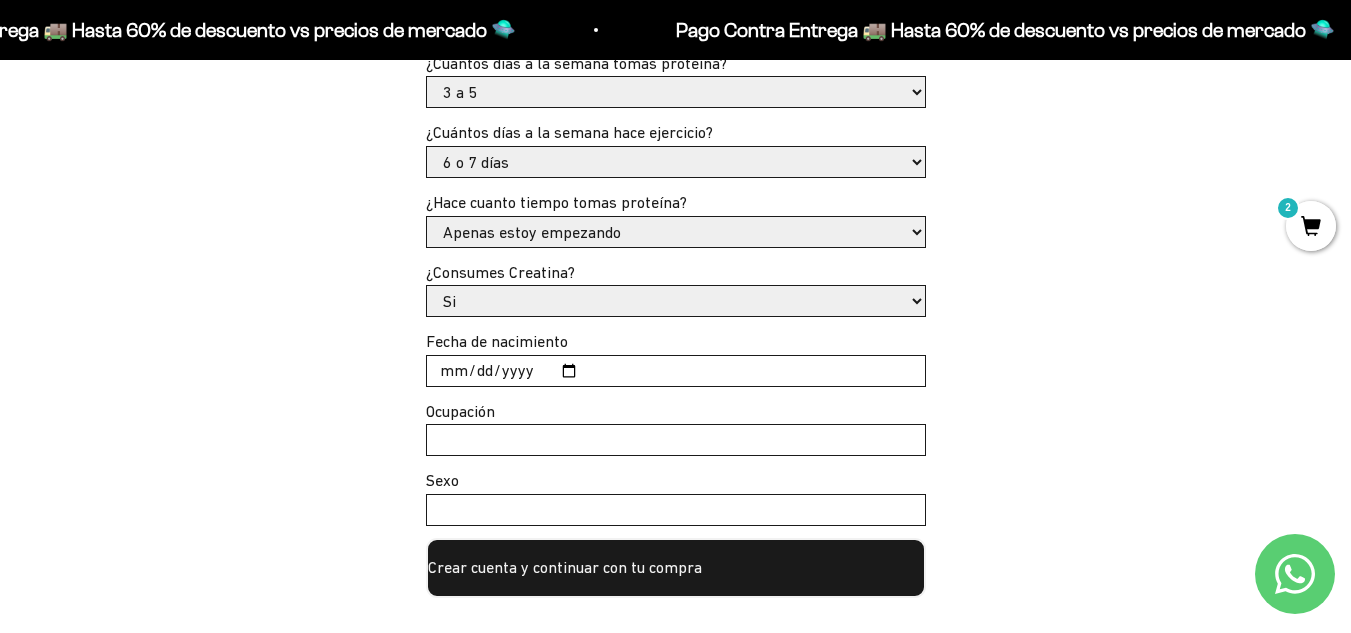 click on "Fecha de nacimiento" at bounding box center [676, 371] 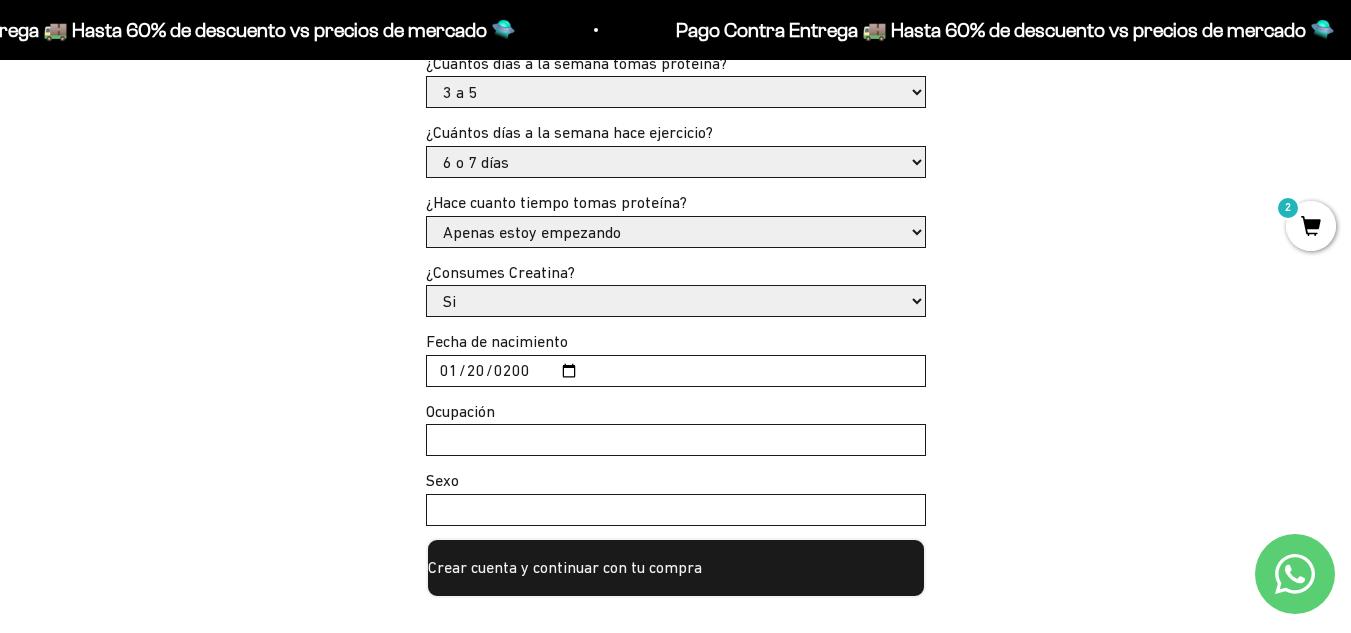 type on "2002-01-20" 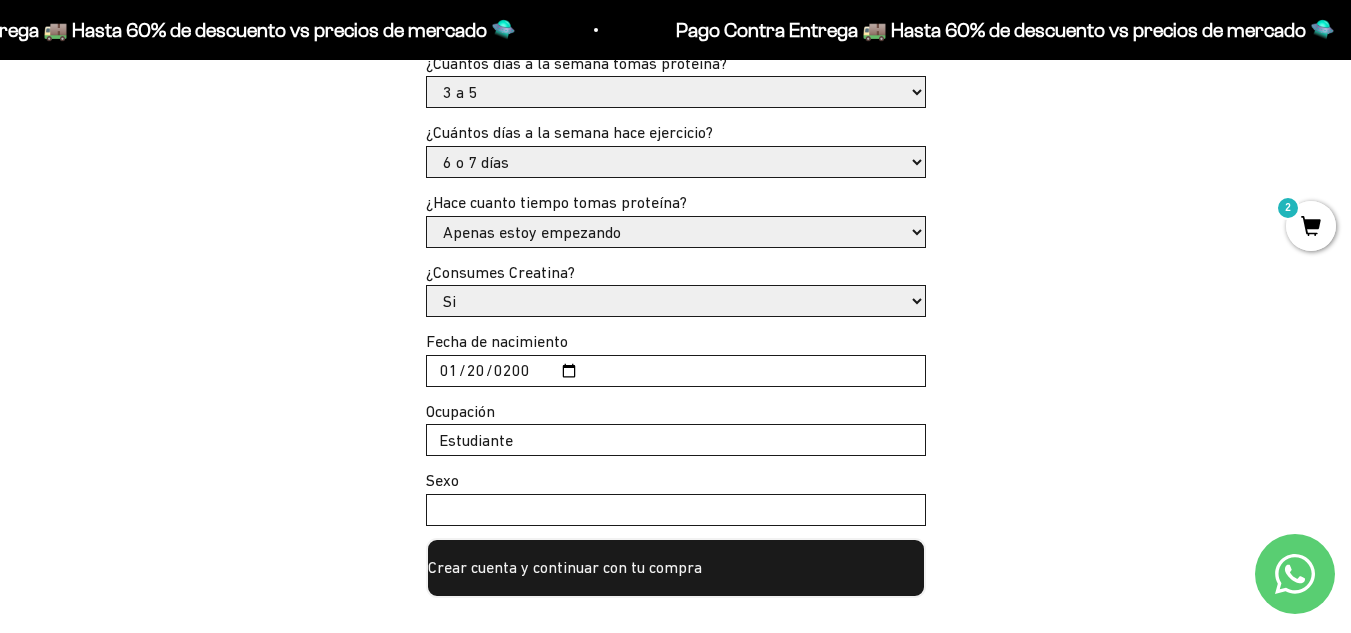 type on "Estudiante" 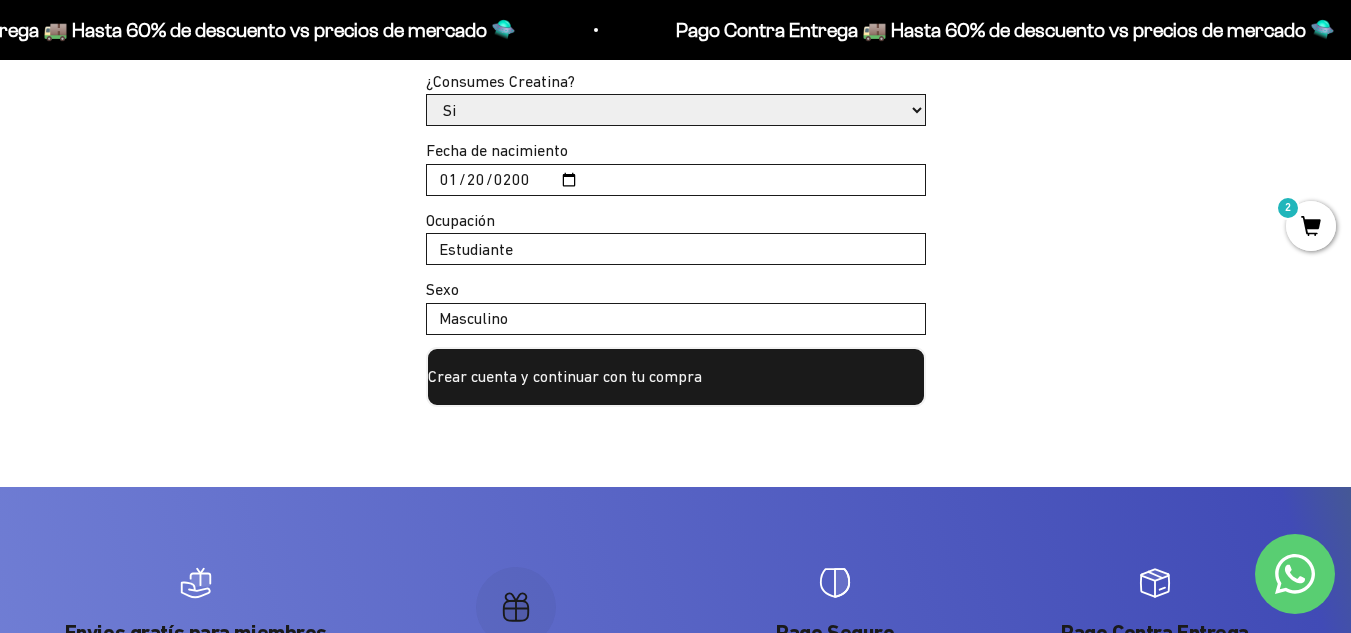 scroll, scrollTop: 976, scrollLeft: 0, axis: vertical 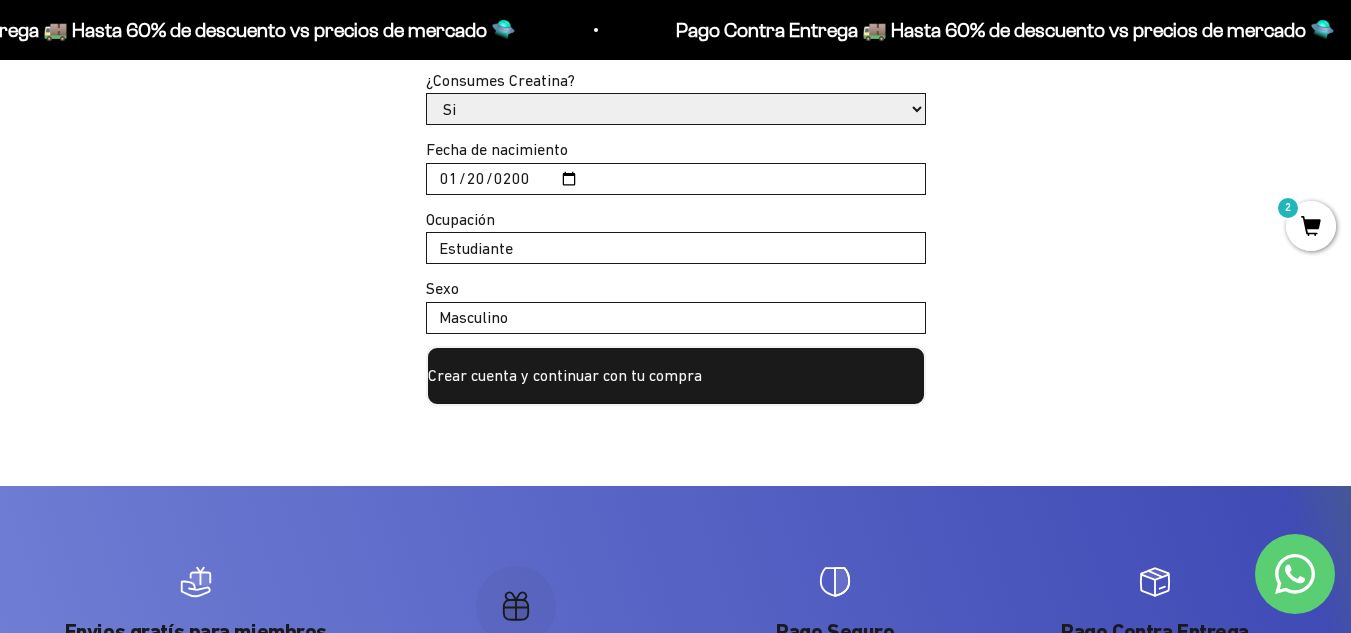 type on "Masculino" 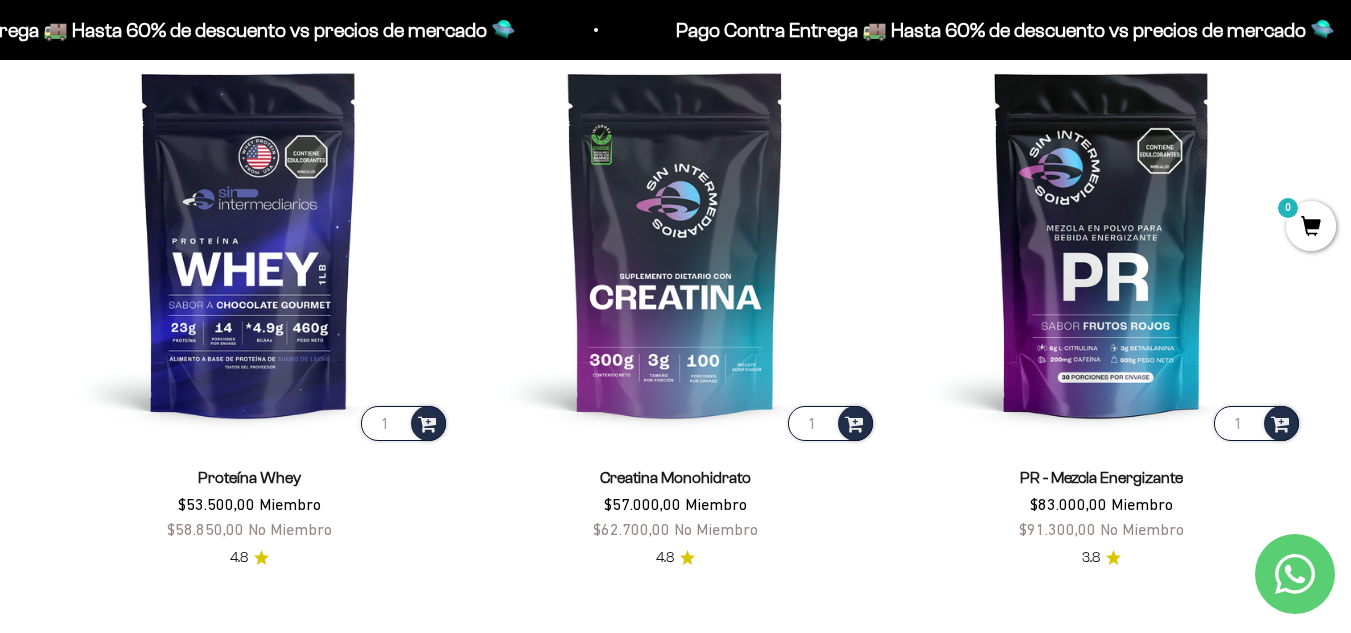 scroll, scrollTop: 0, scrollLeft: 0, axis: both 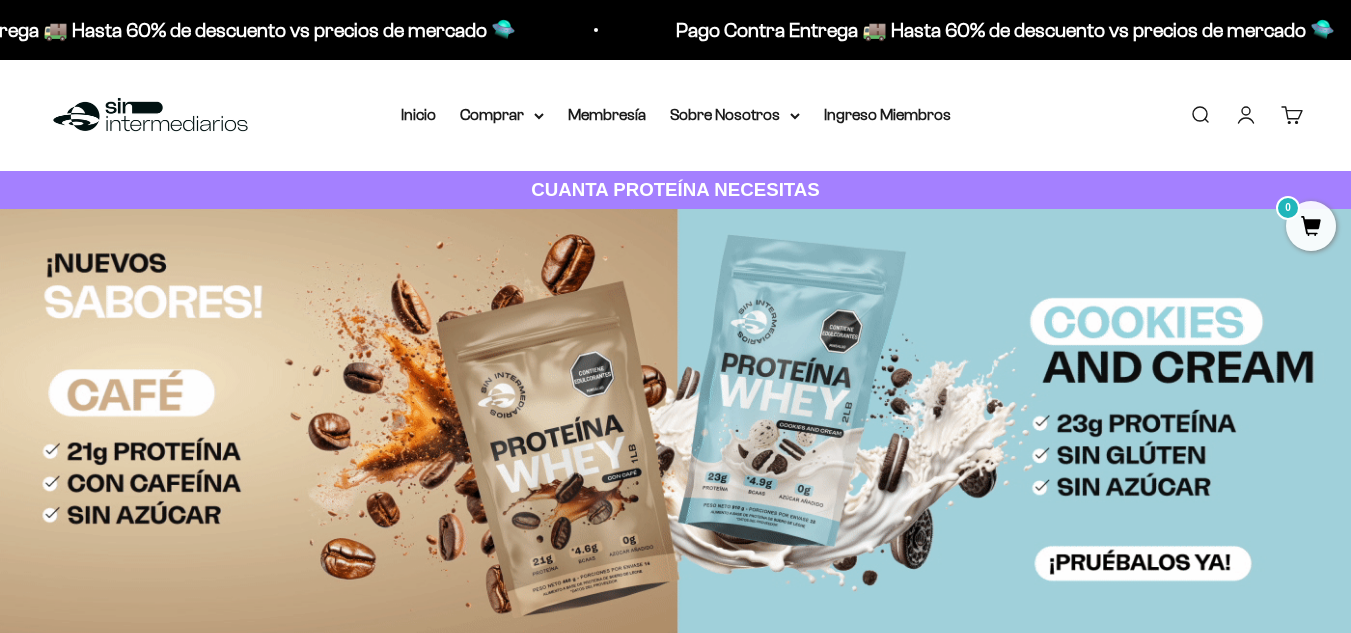 click on "Cuenta" at bounding box center [1246, 115] 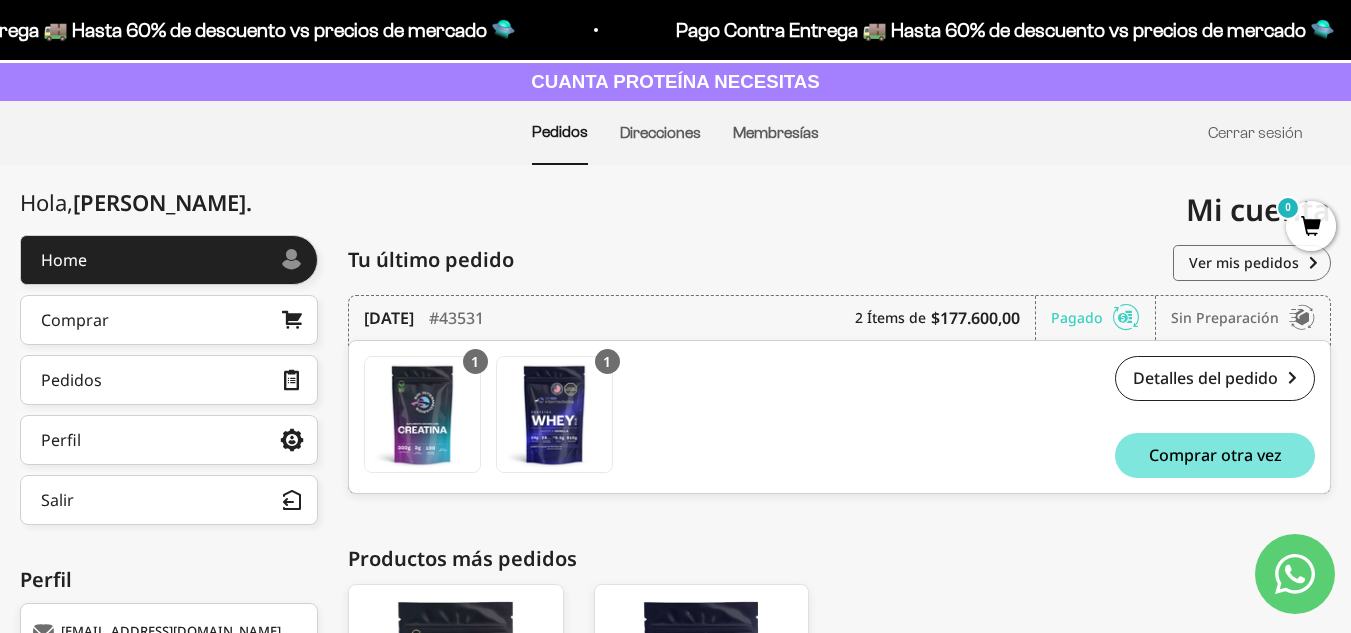scroll, scrollTop: 107, scrollLeft: 0, axis: vertical 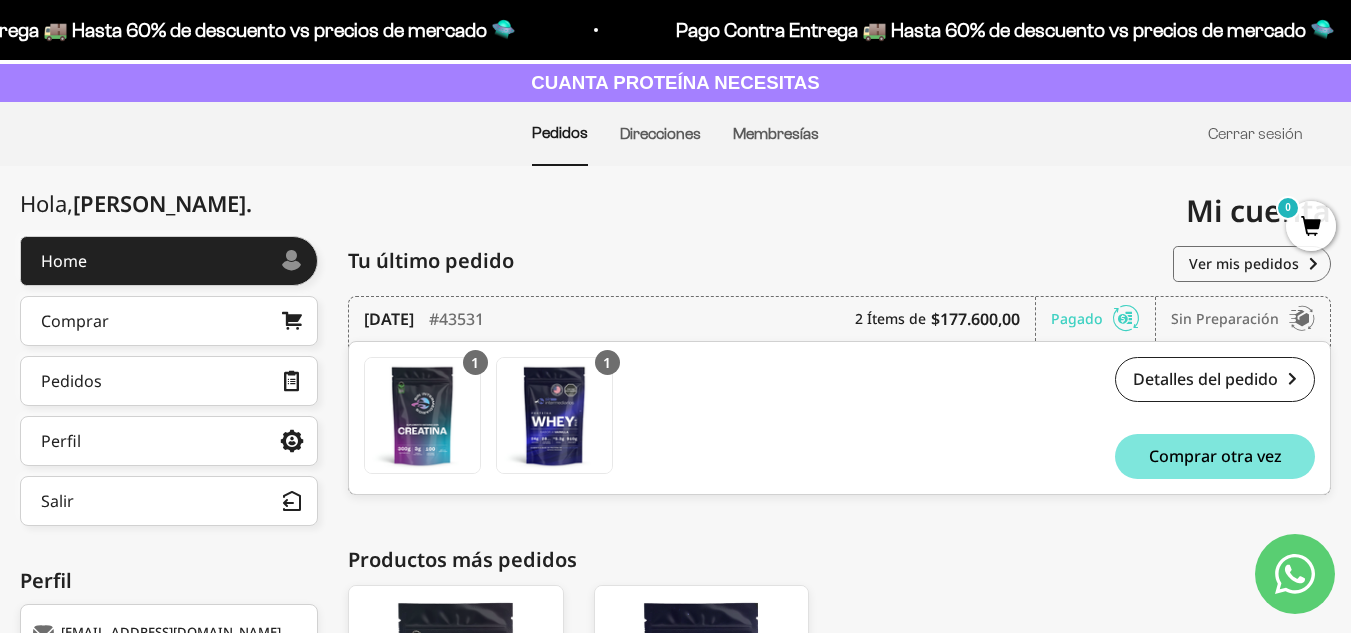 click on "Direcciones" at bounding box center [660, 134] 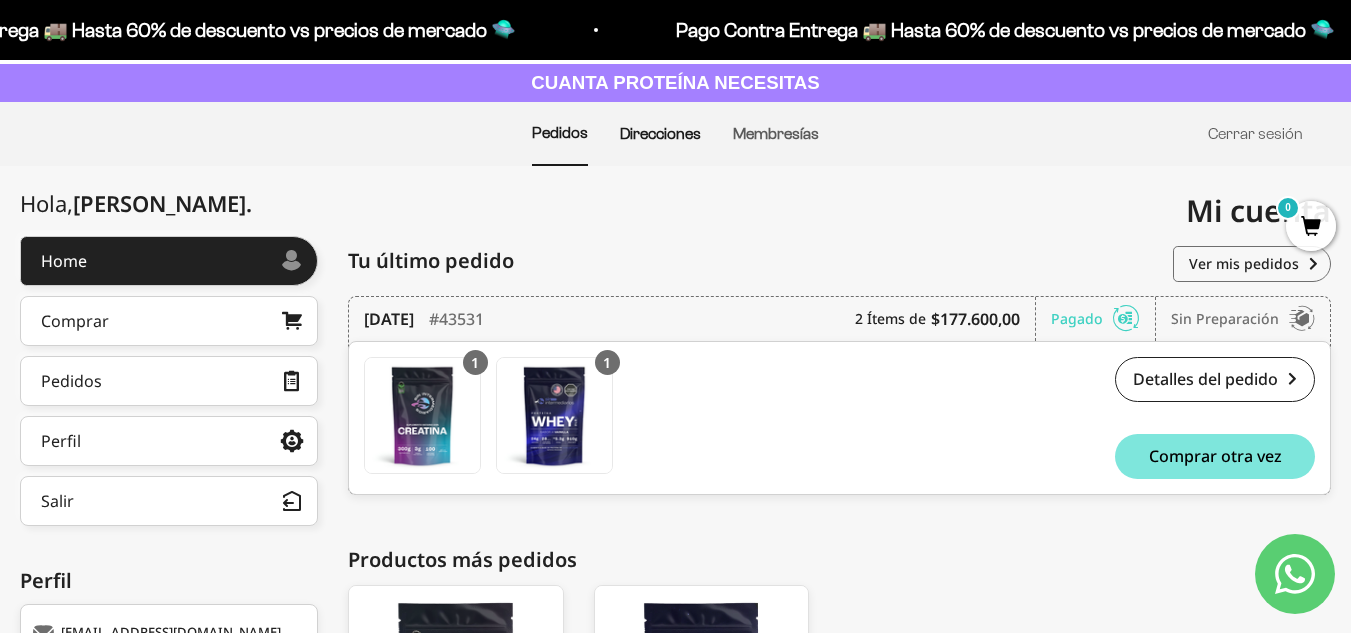click on "Direcciones" at bounding box center [660, 133] 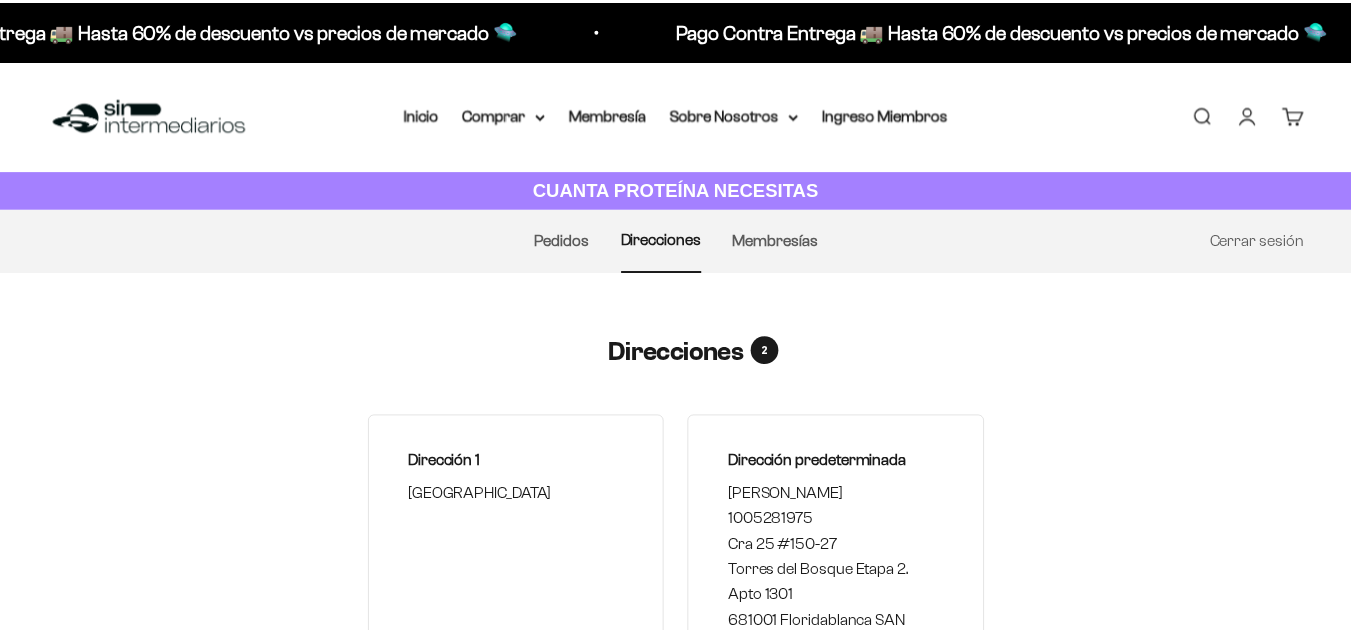 scroll, scrollTop: 0, scrollLeft: 0, axis: both 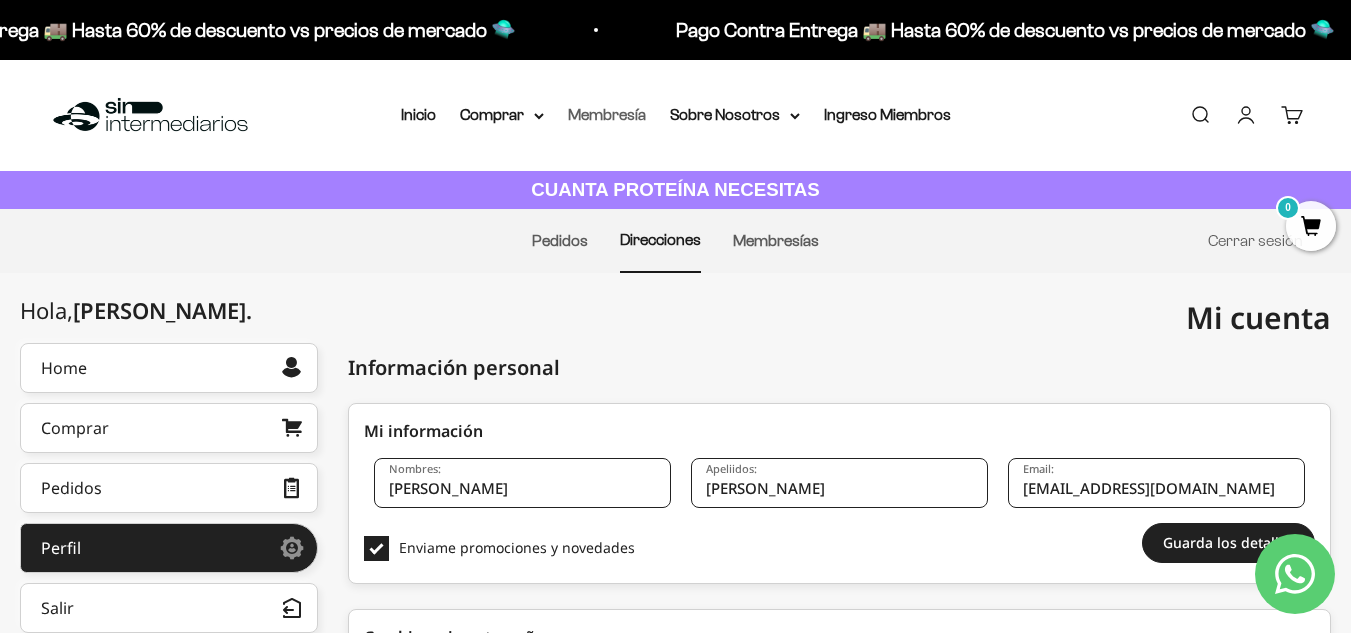 click on "Membresía" at bounding box center (607, 115) 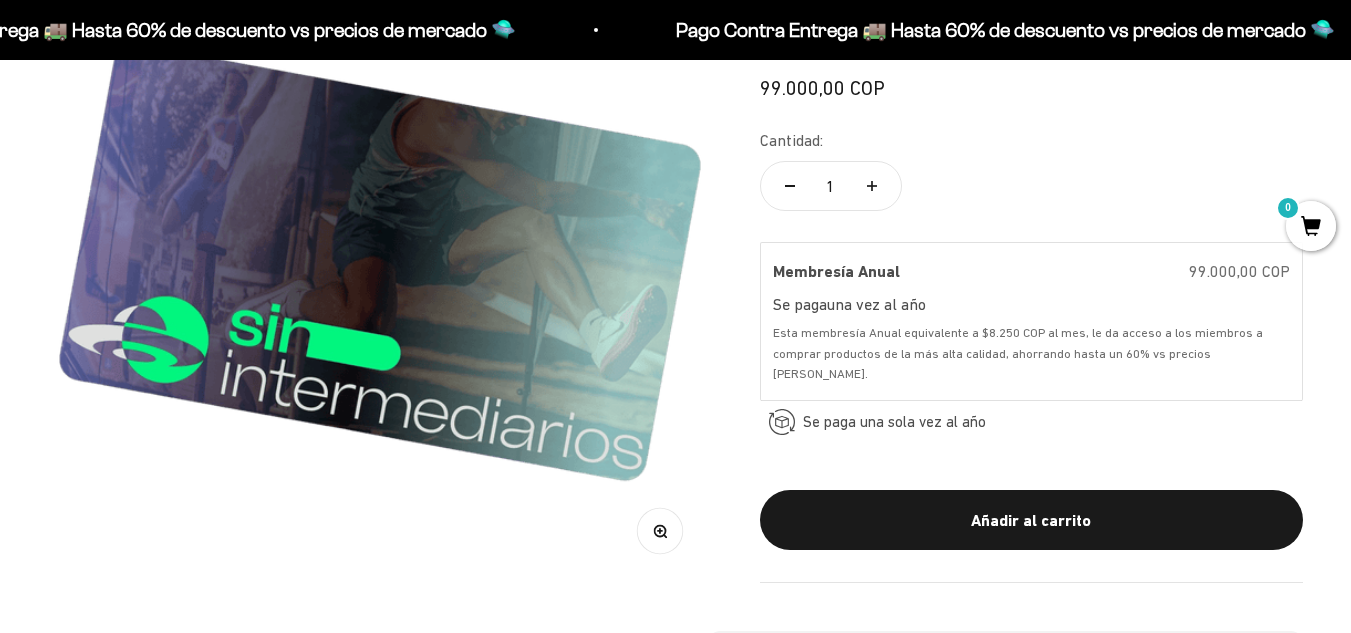 scroll, scrollTop: 0, scrollLeft: 0, axis: both 